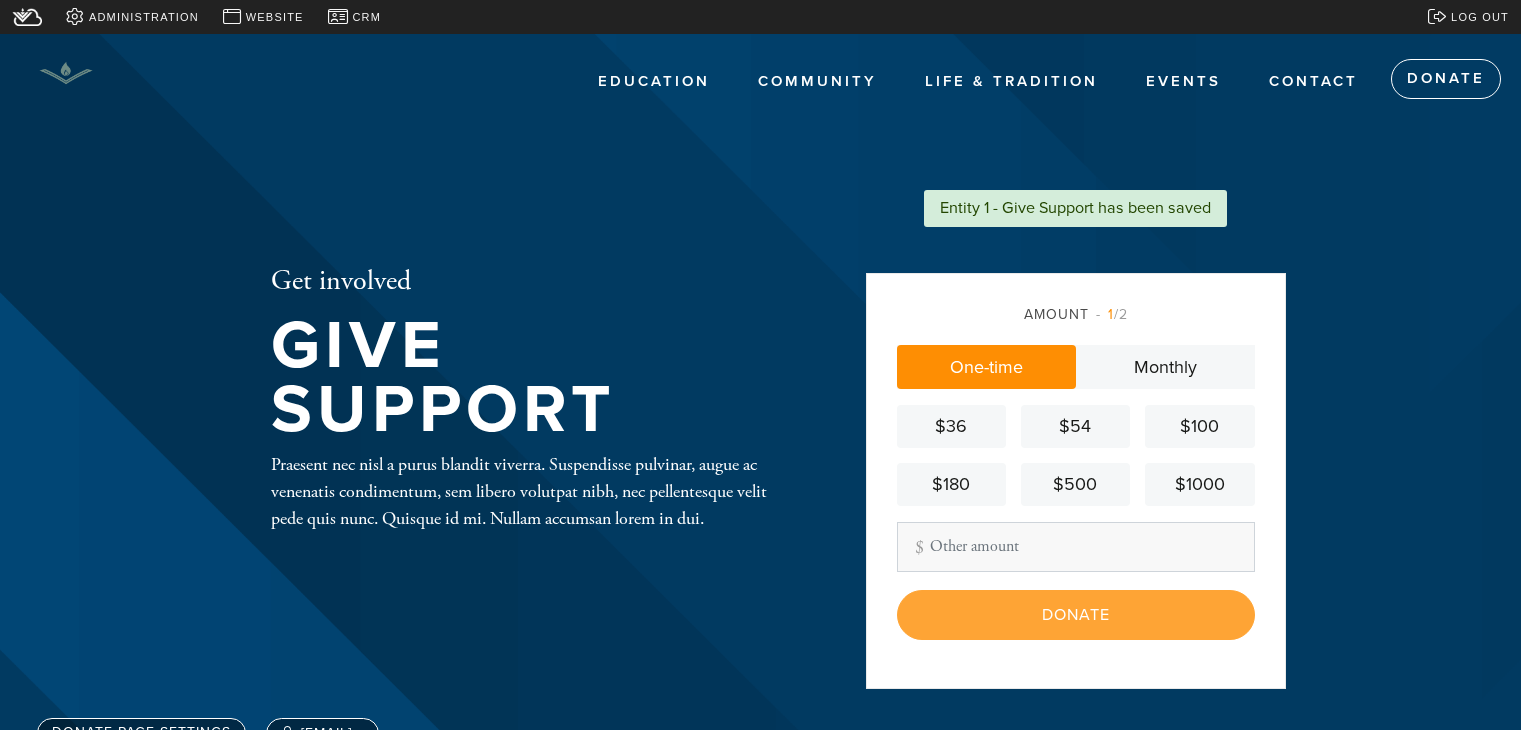 scroll, scrollTop: 0, scrollLeft: 0, axis: both 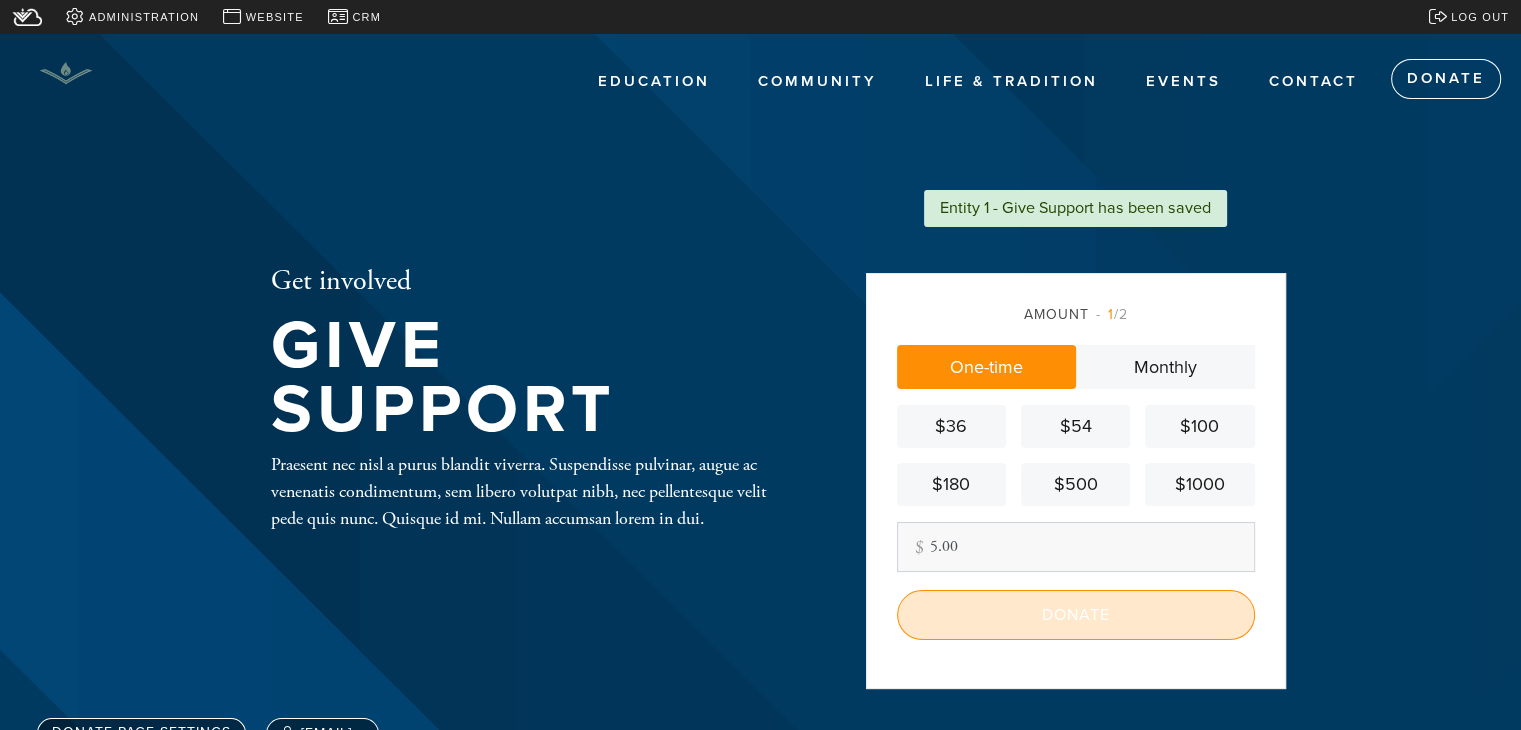 type on "5.00" 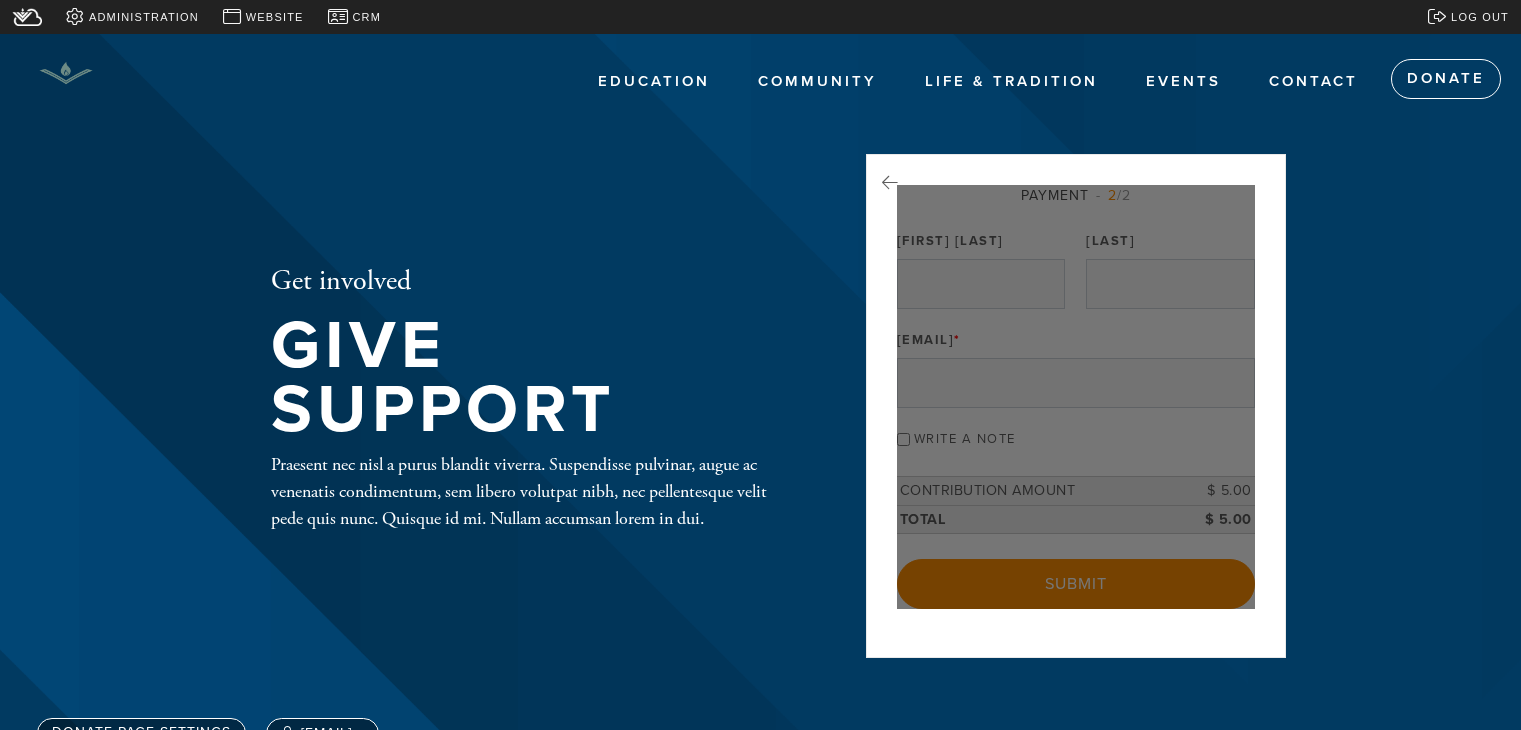scroll, scrollTop: 0, scrollLeft: 0, axis: both 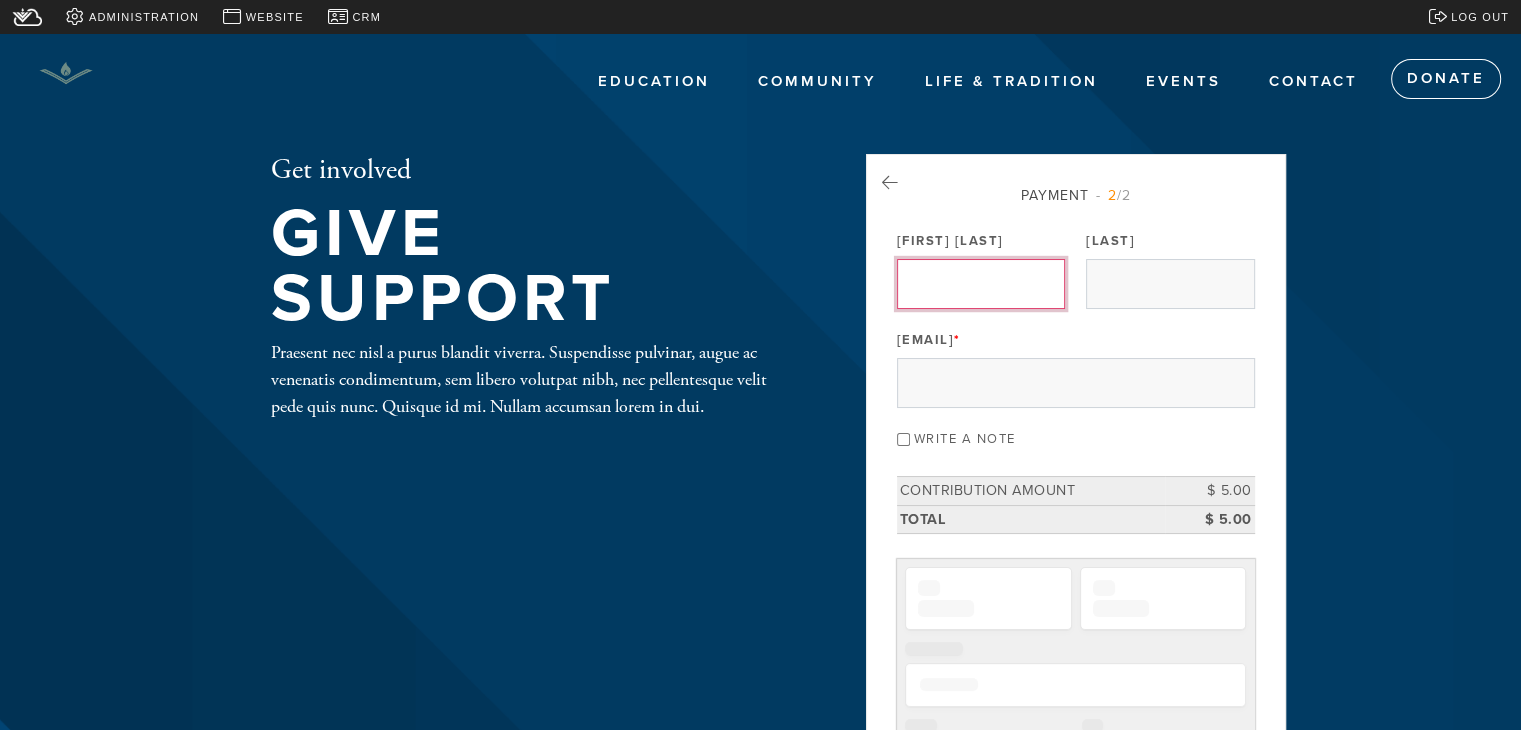 click on "[FIRST] [LAST]" at bounding box center (981, 284) 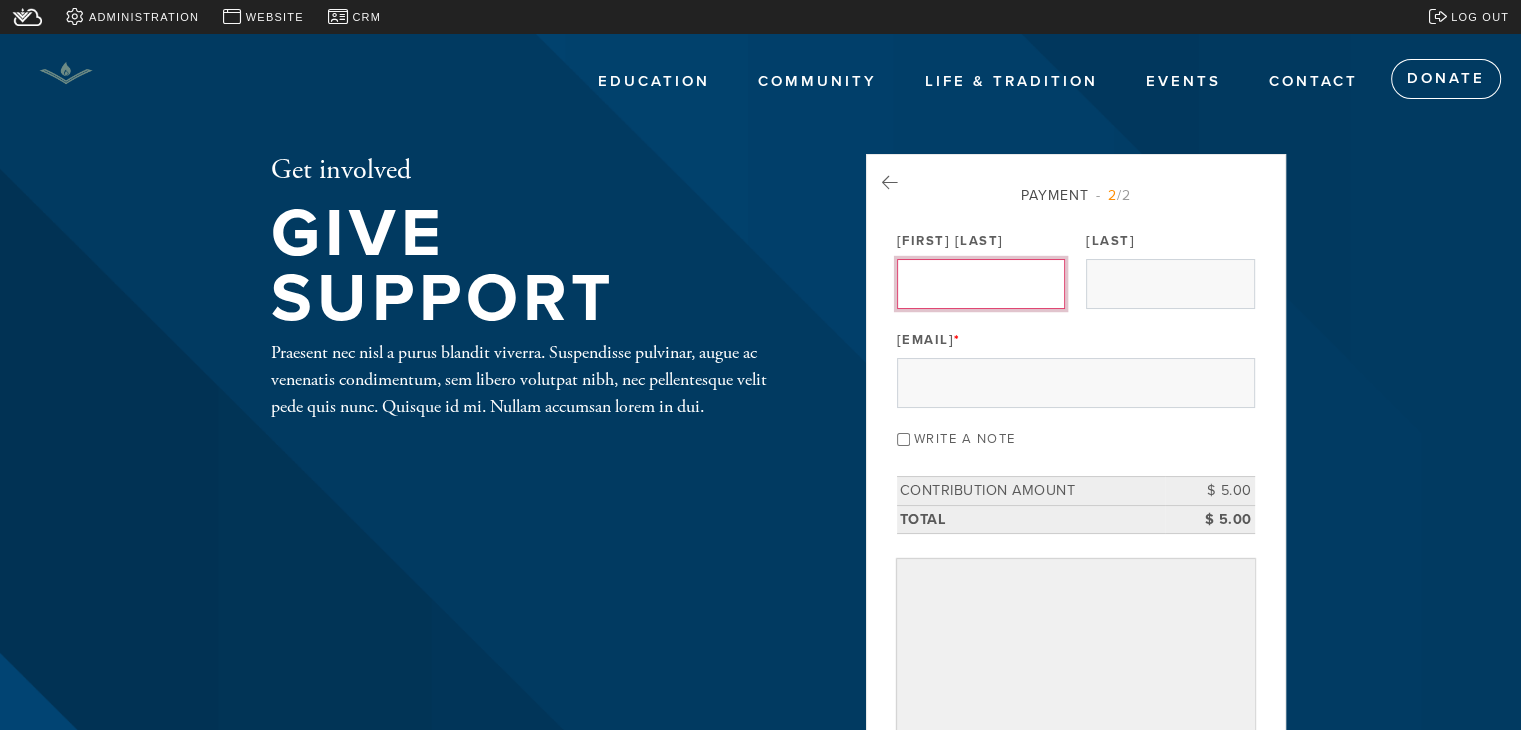 type on "[FIRST]" 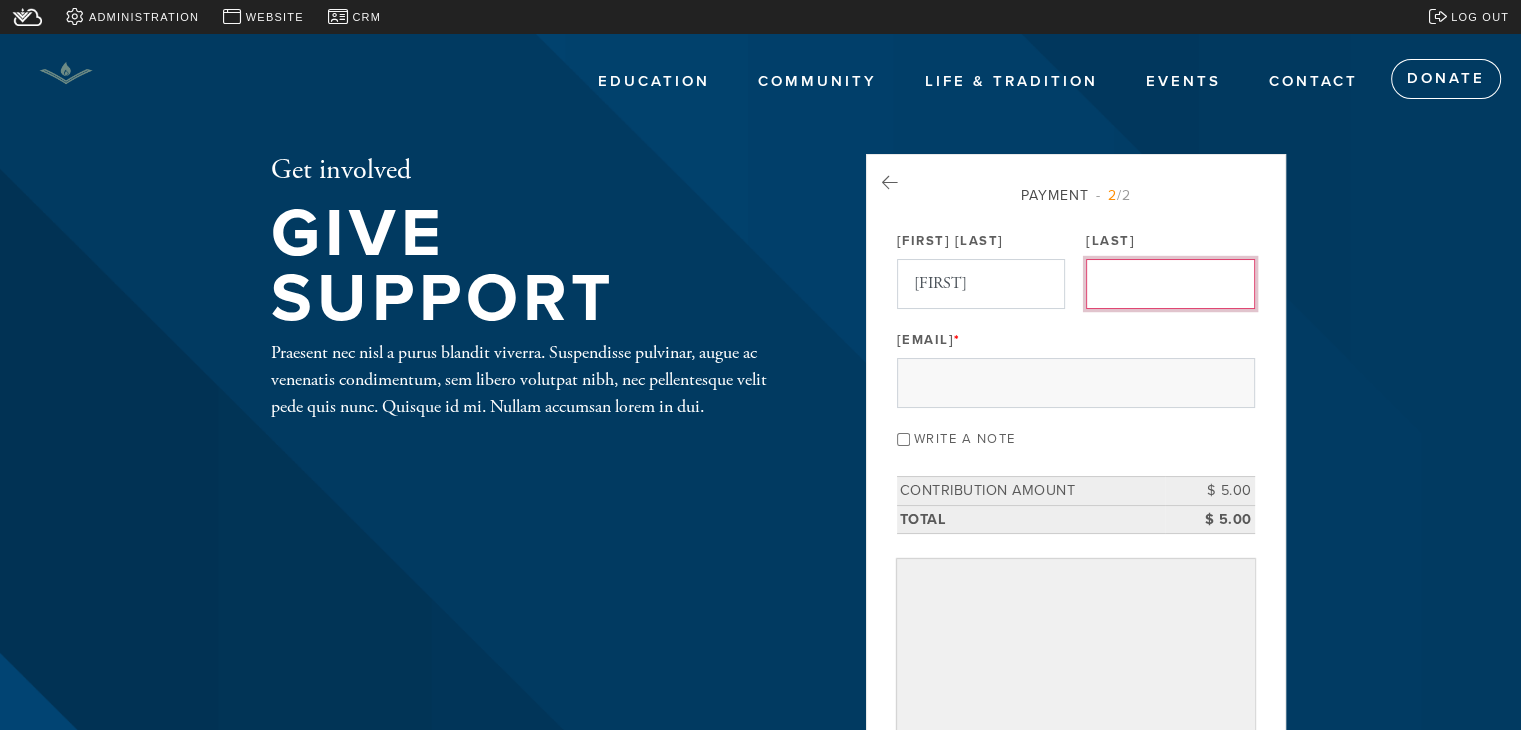 type on "[LAST]" 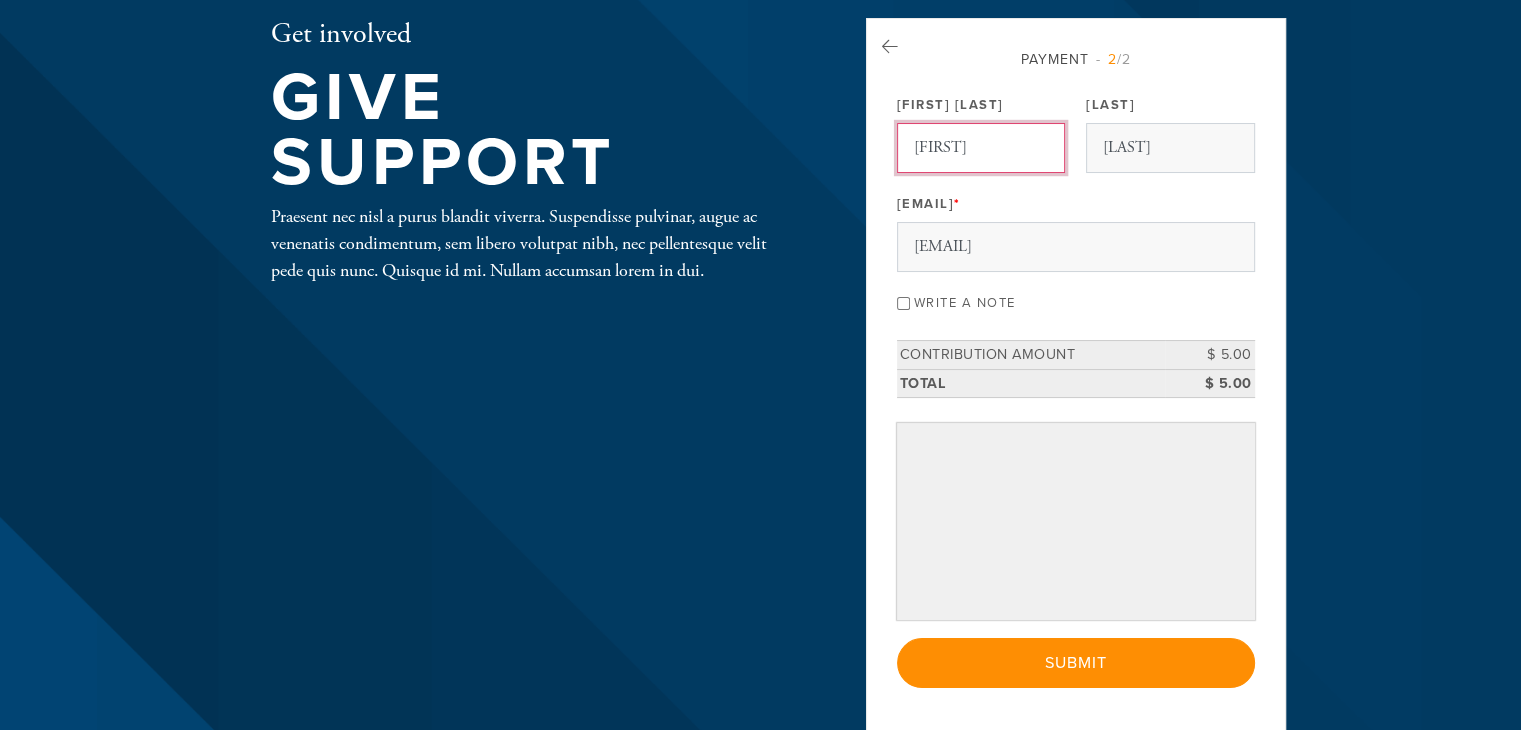 scroll, scrollTop: 164, scrollLeft: 0, axis: vertical 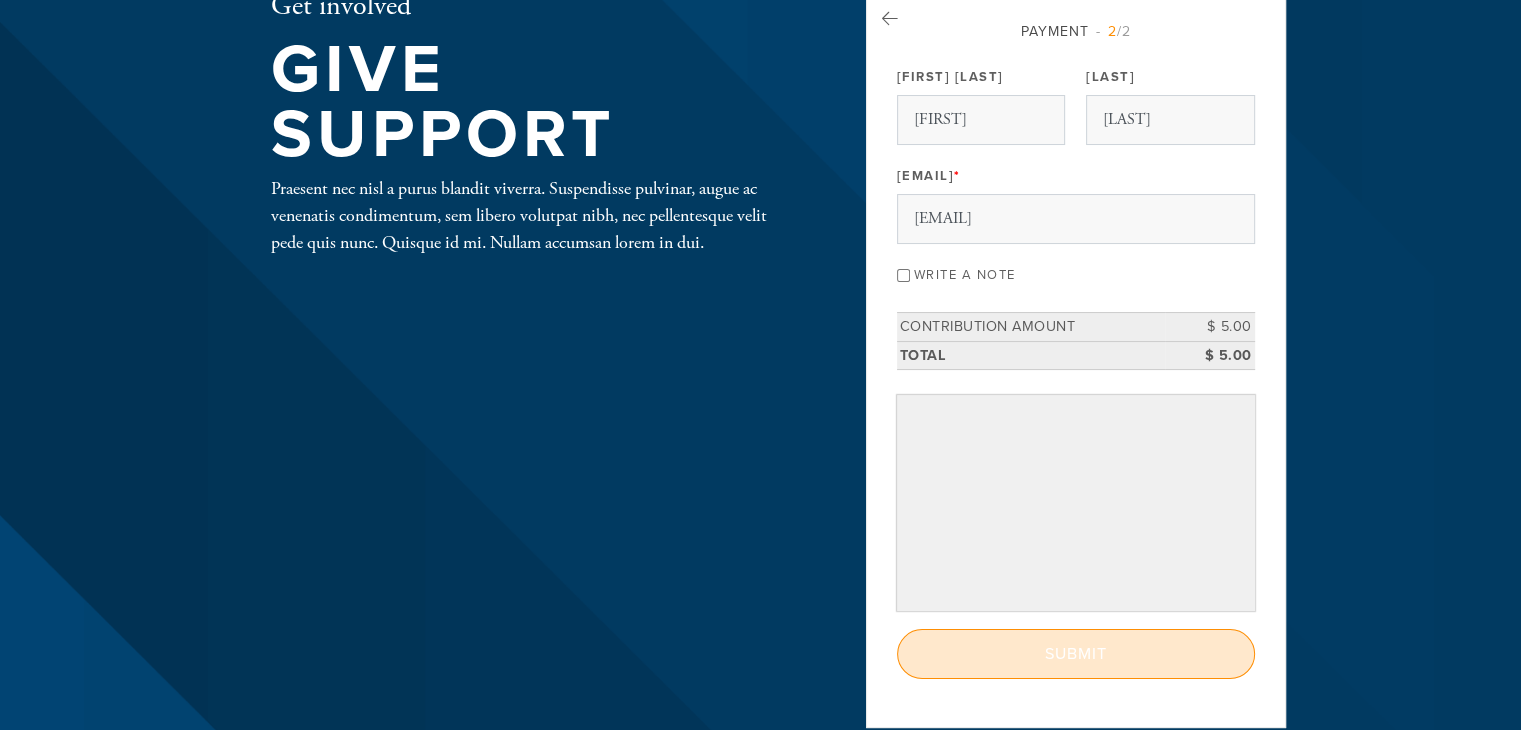 click on "Submit" at bounding box center (1076, 654) 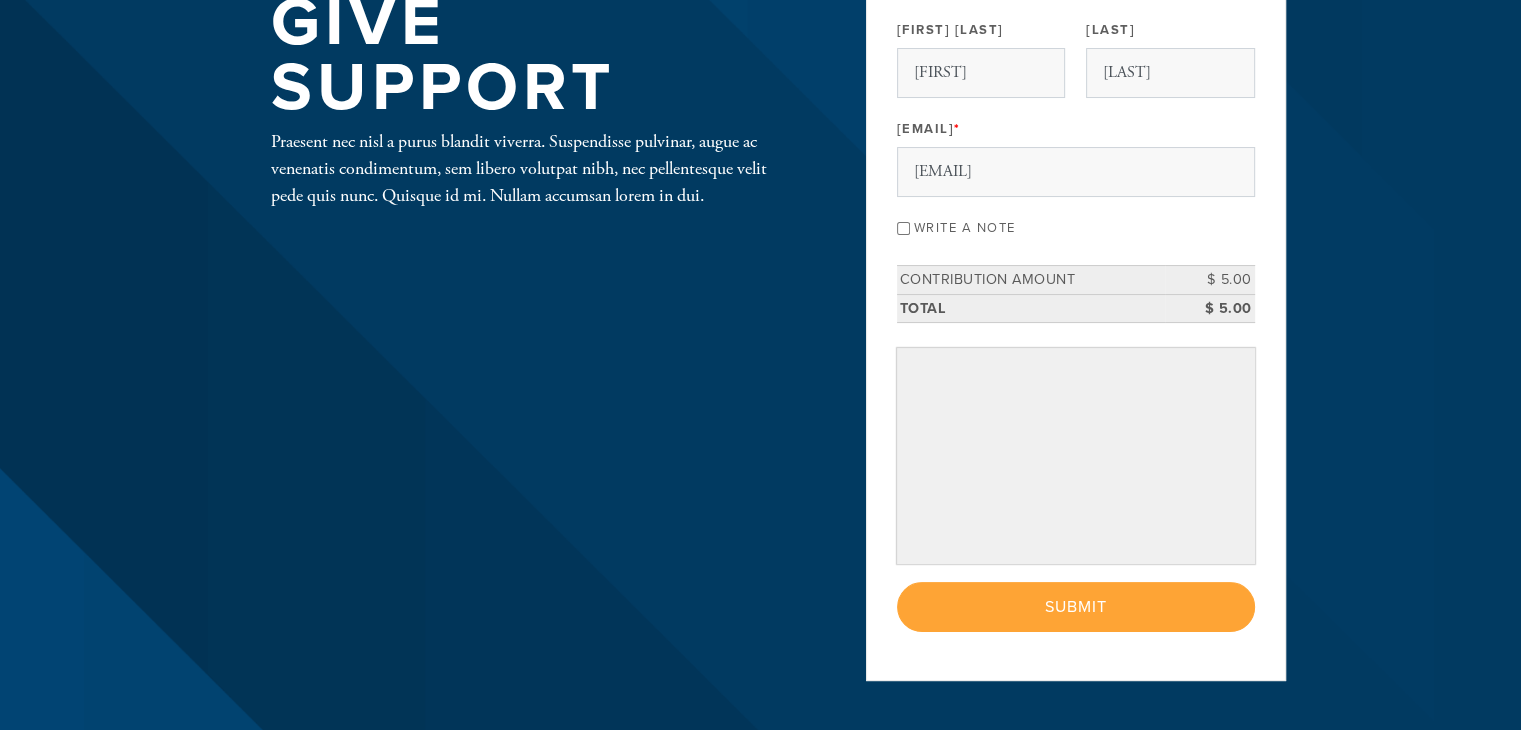 scroll, scrollTop: 212, scrollLeft: 0, axis: vertical 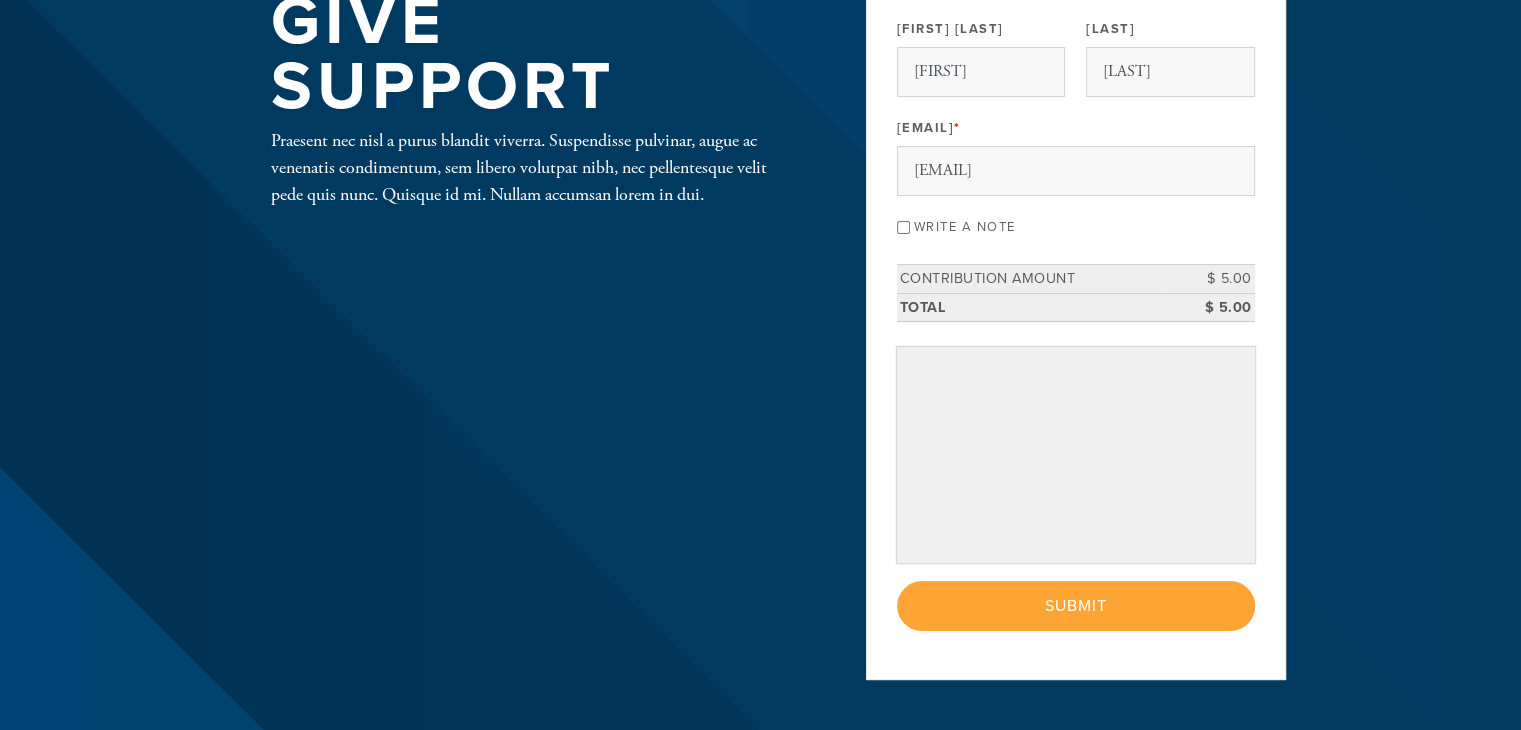 click on "< Previous Page Submit" at bounding box center [1076, 606] 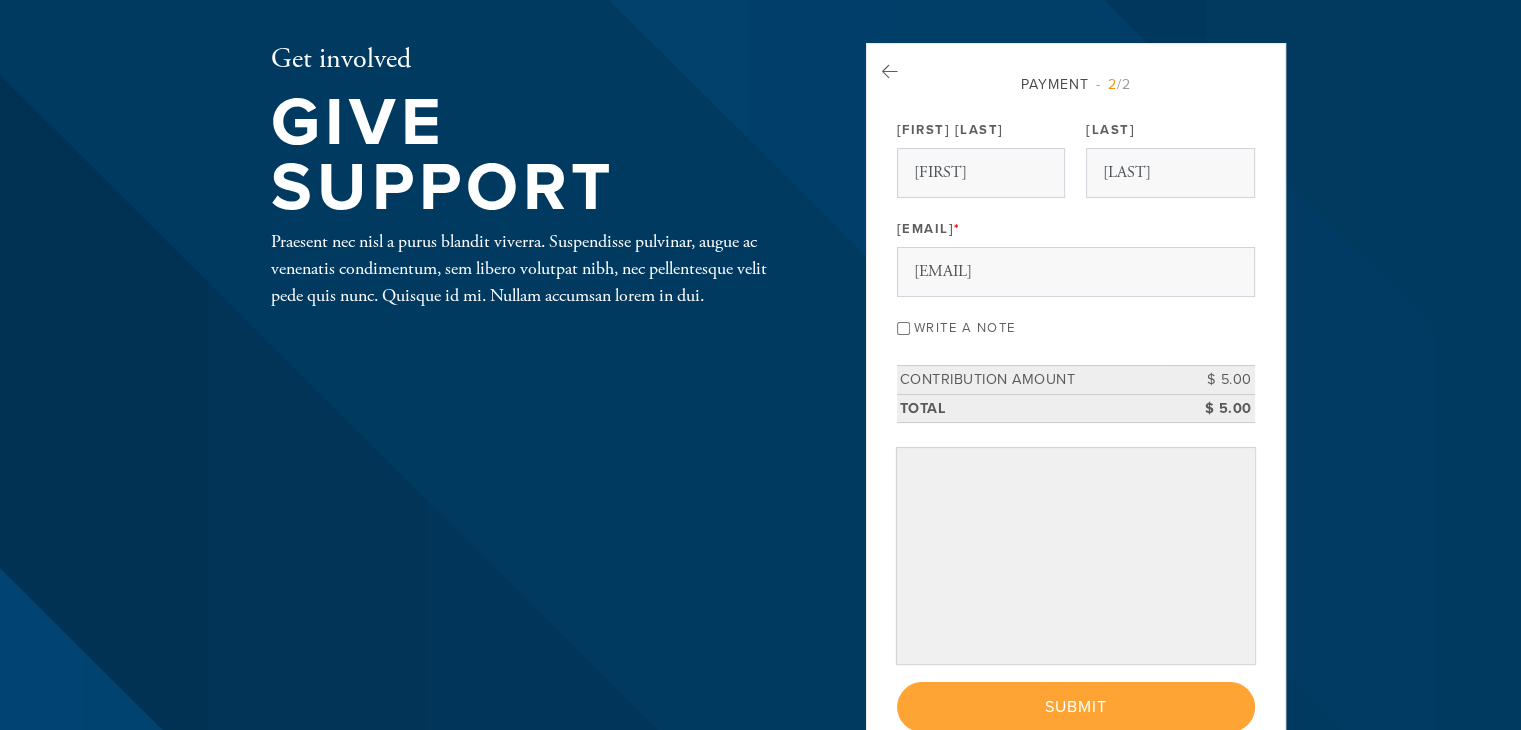scroll, scrollTop: 211, scrollLeft: 0, axis: vertical 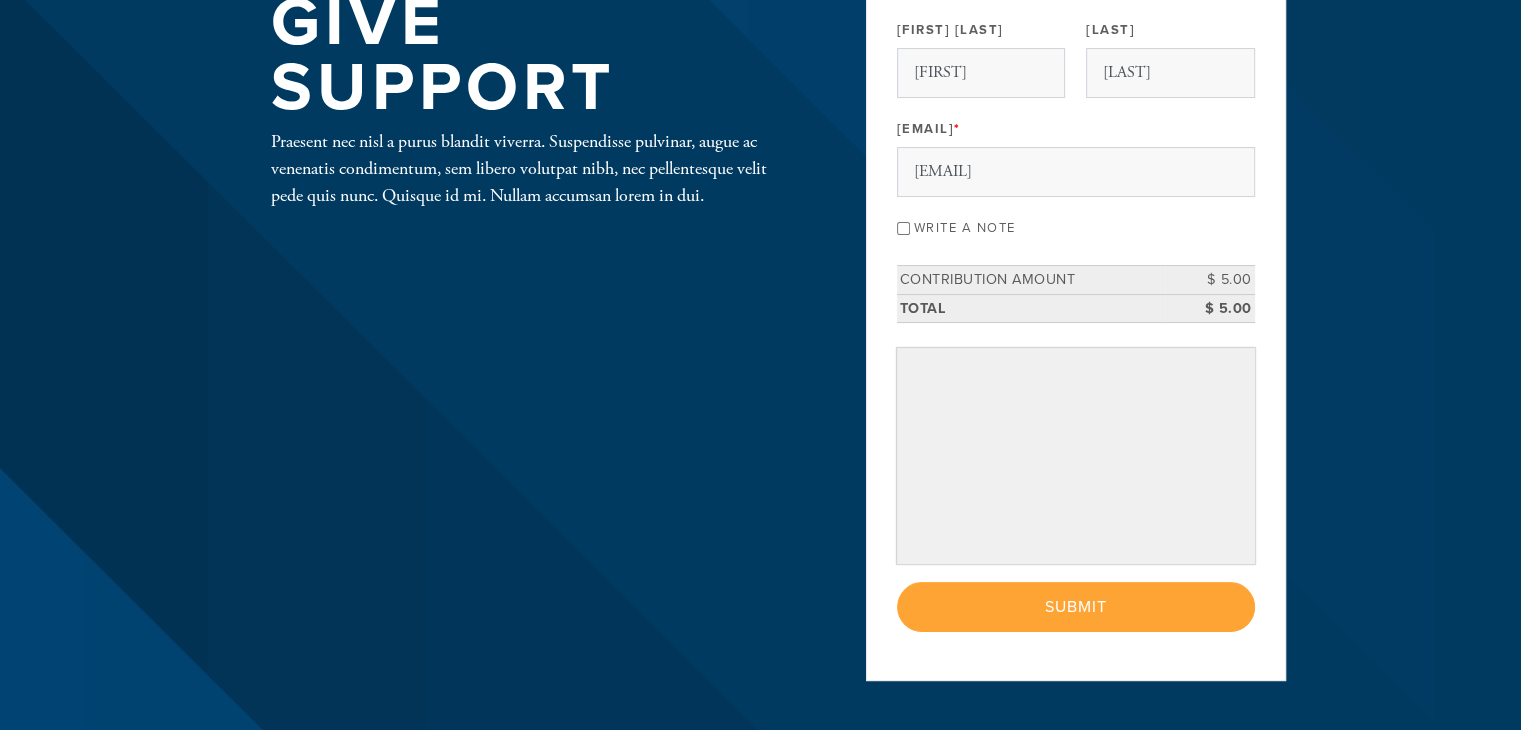 click on "< Previous Page Submit" at bounding box center (1076, 607) 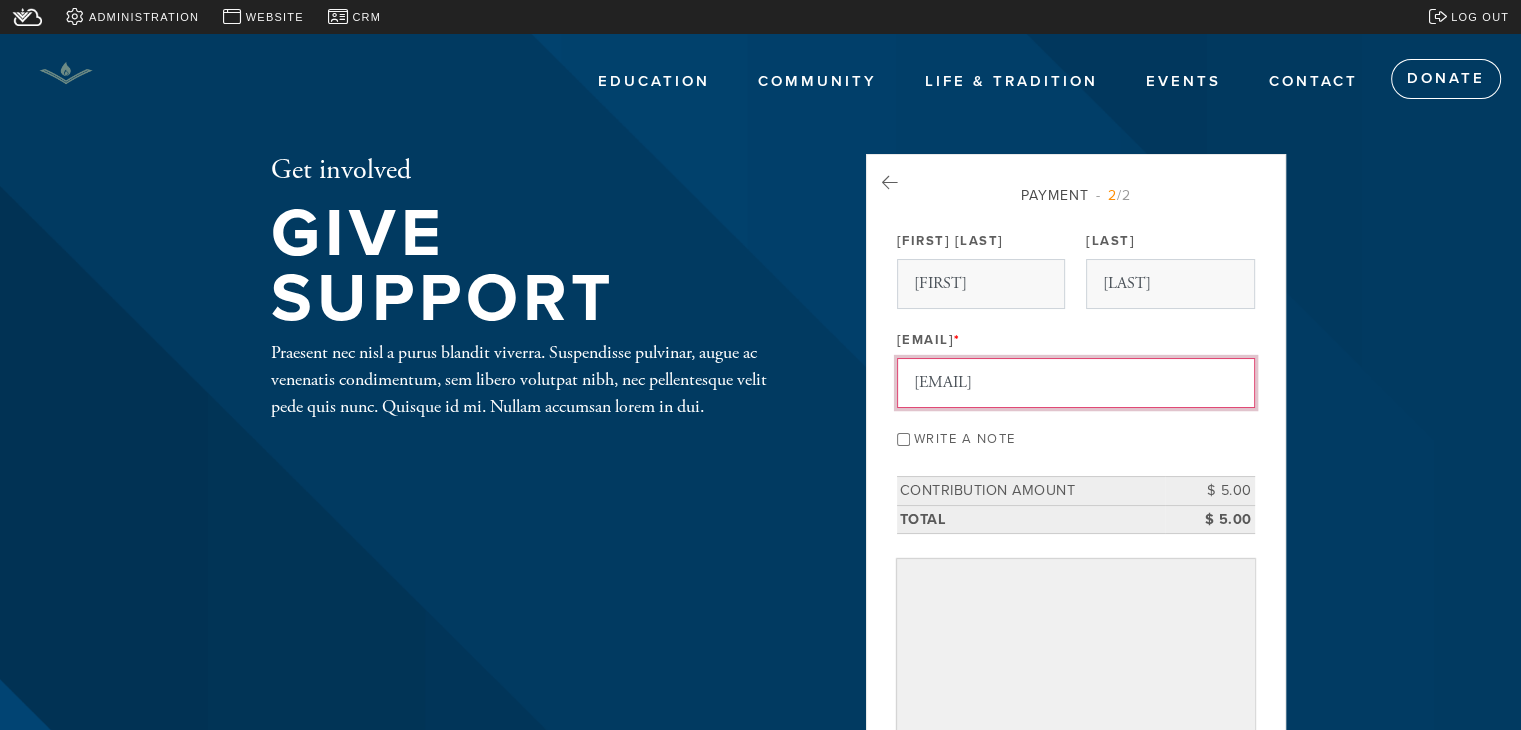 click on "l.alperowitz@gmail.com" at bounding box center [1076, 383] 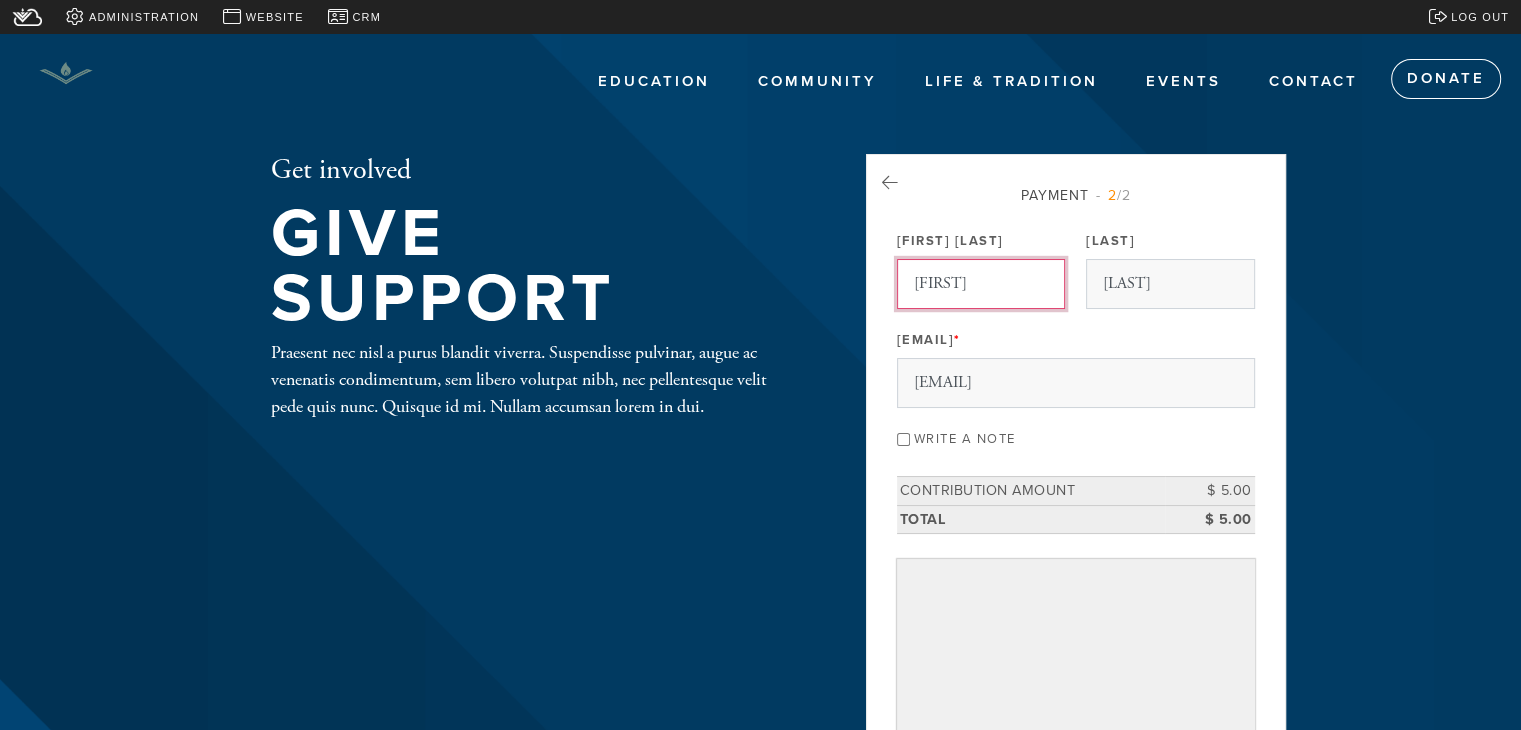 click on "Levi" at bounding box center [981, 284] 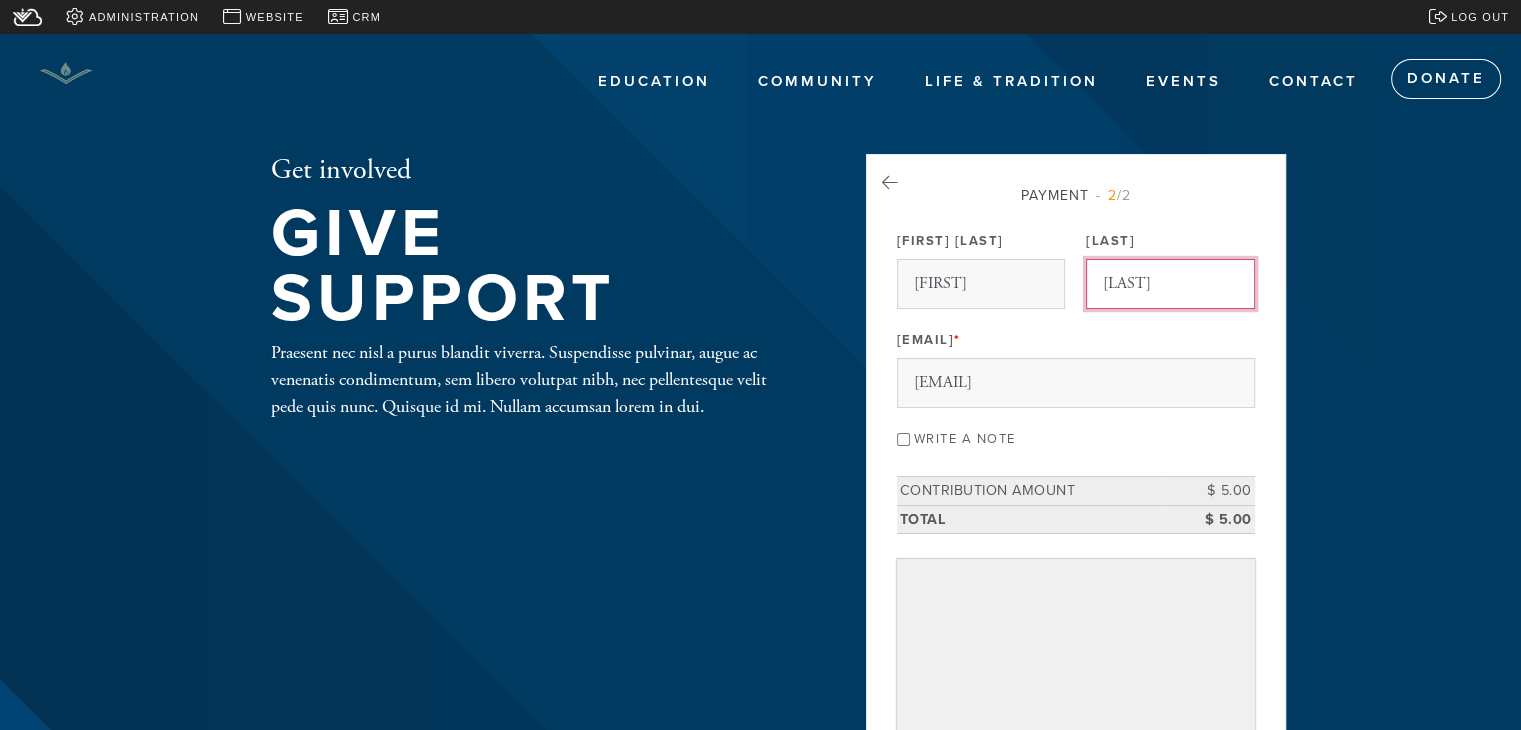 click on "Alperowitz" at bounding box center (1170, 284) 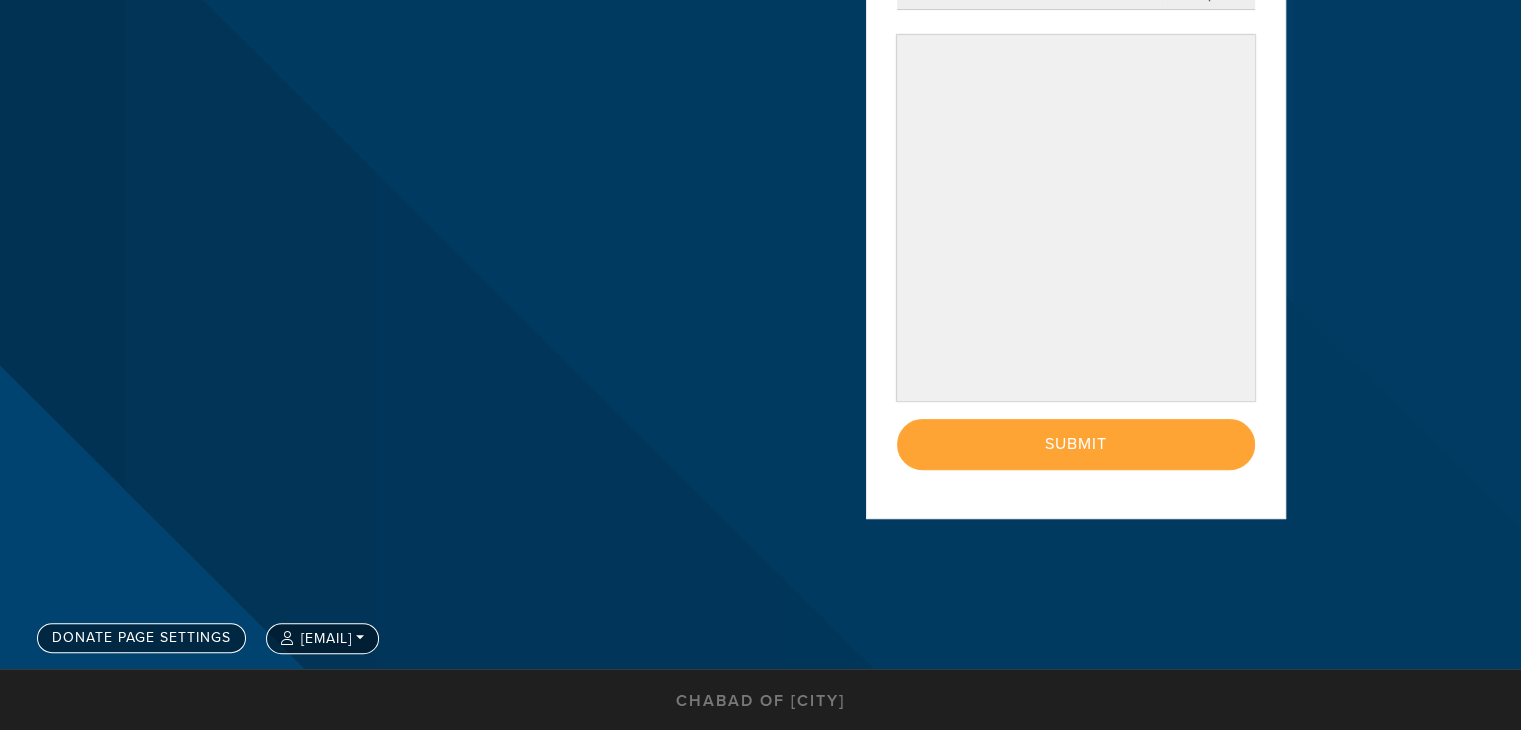 click on "< Previous Page Submit" at bounding box center [1076, 444] 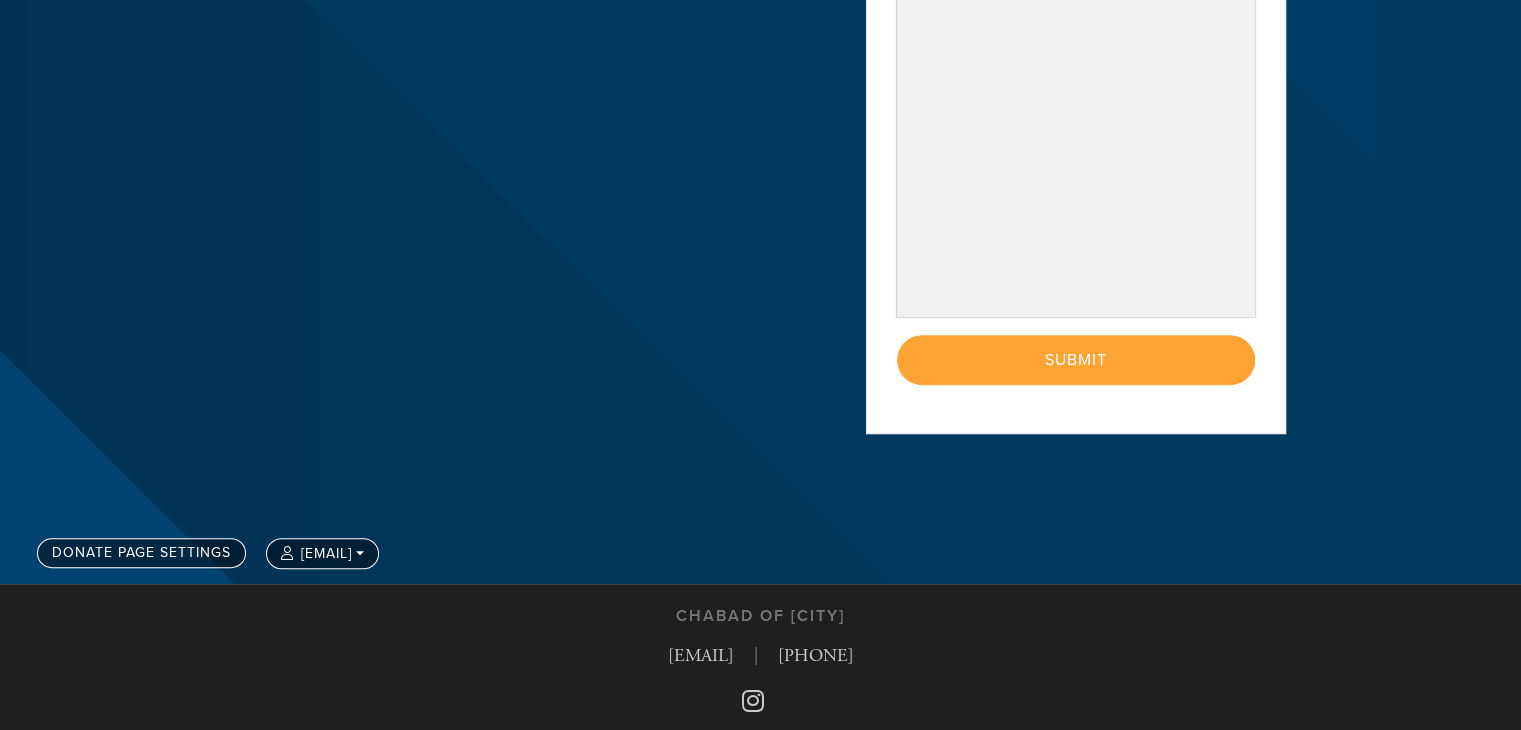 scroll, scrollTop: 786, scrollLeft: 0, axis: vertical 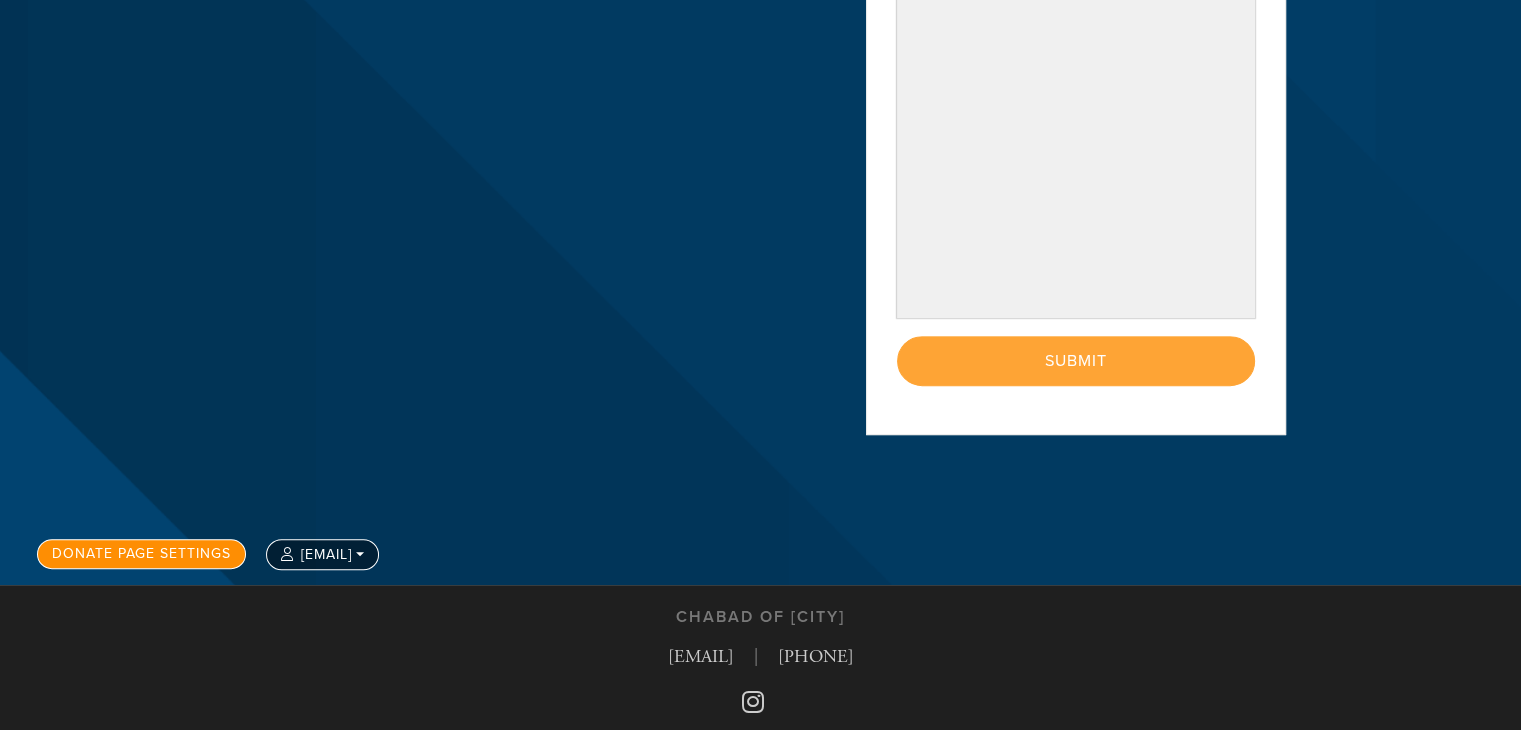 click on "Donate Page settings" at bounding box center (141, 554) 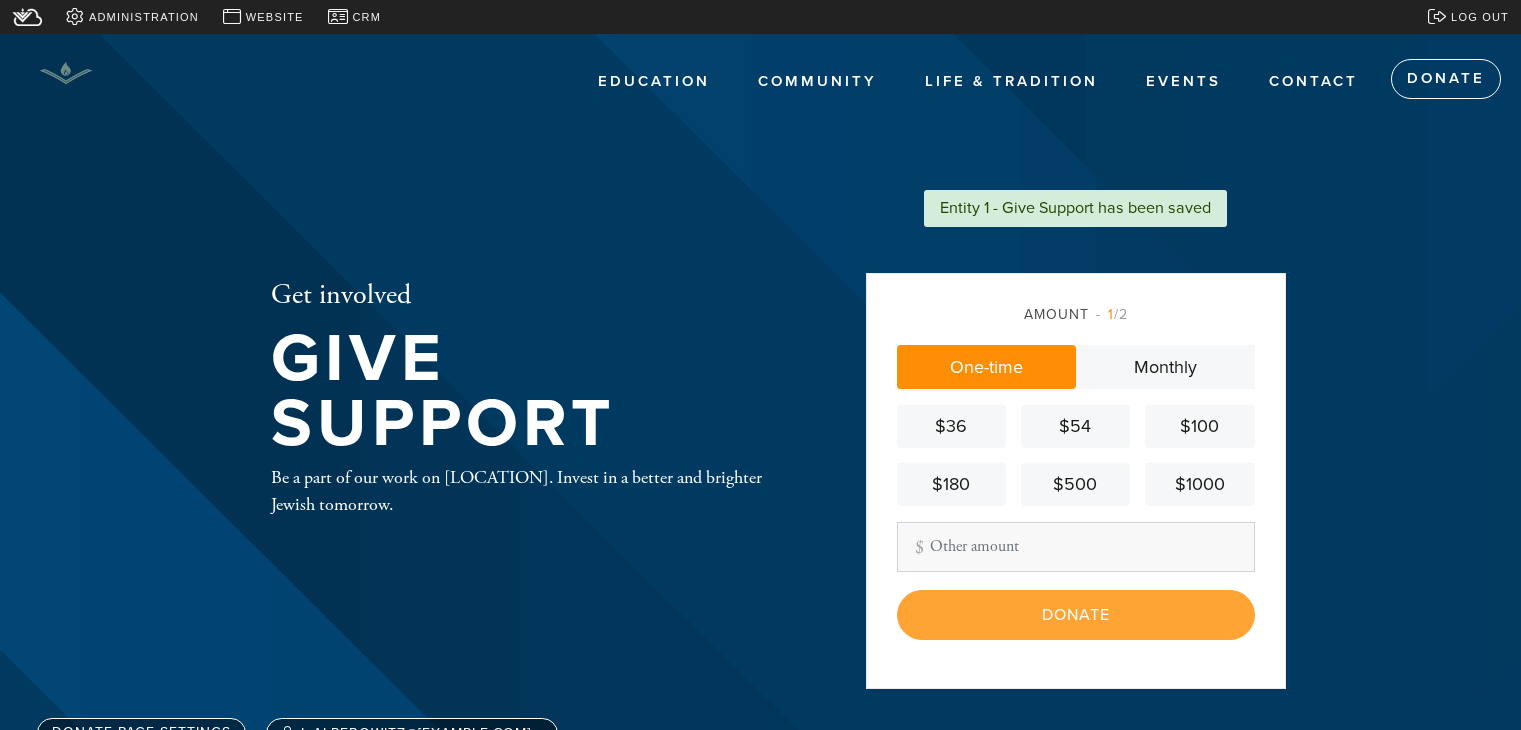 scroll, scrollTop: 0, scrollLeft: 0, axis: both 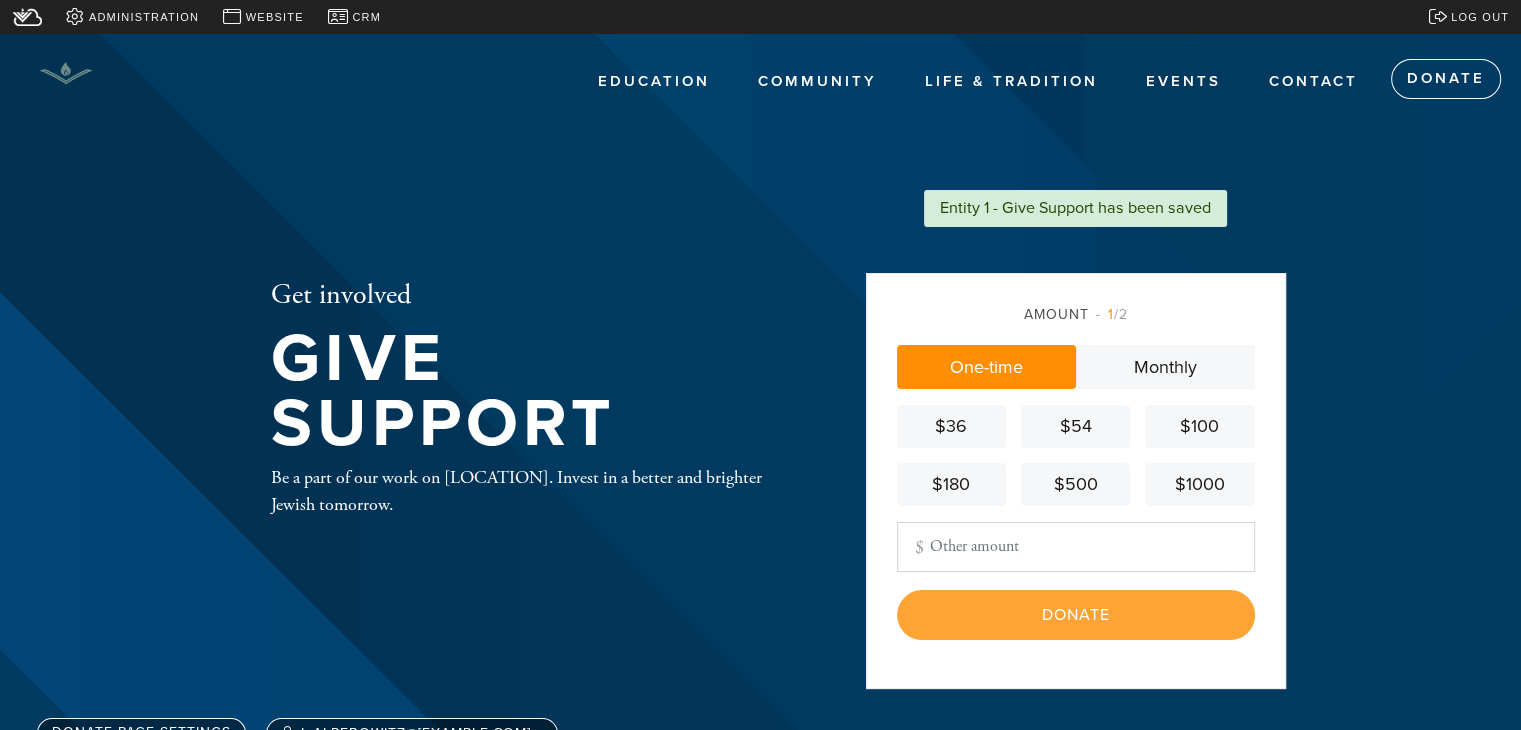 type on "5.00" 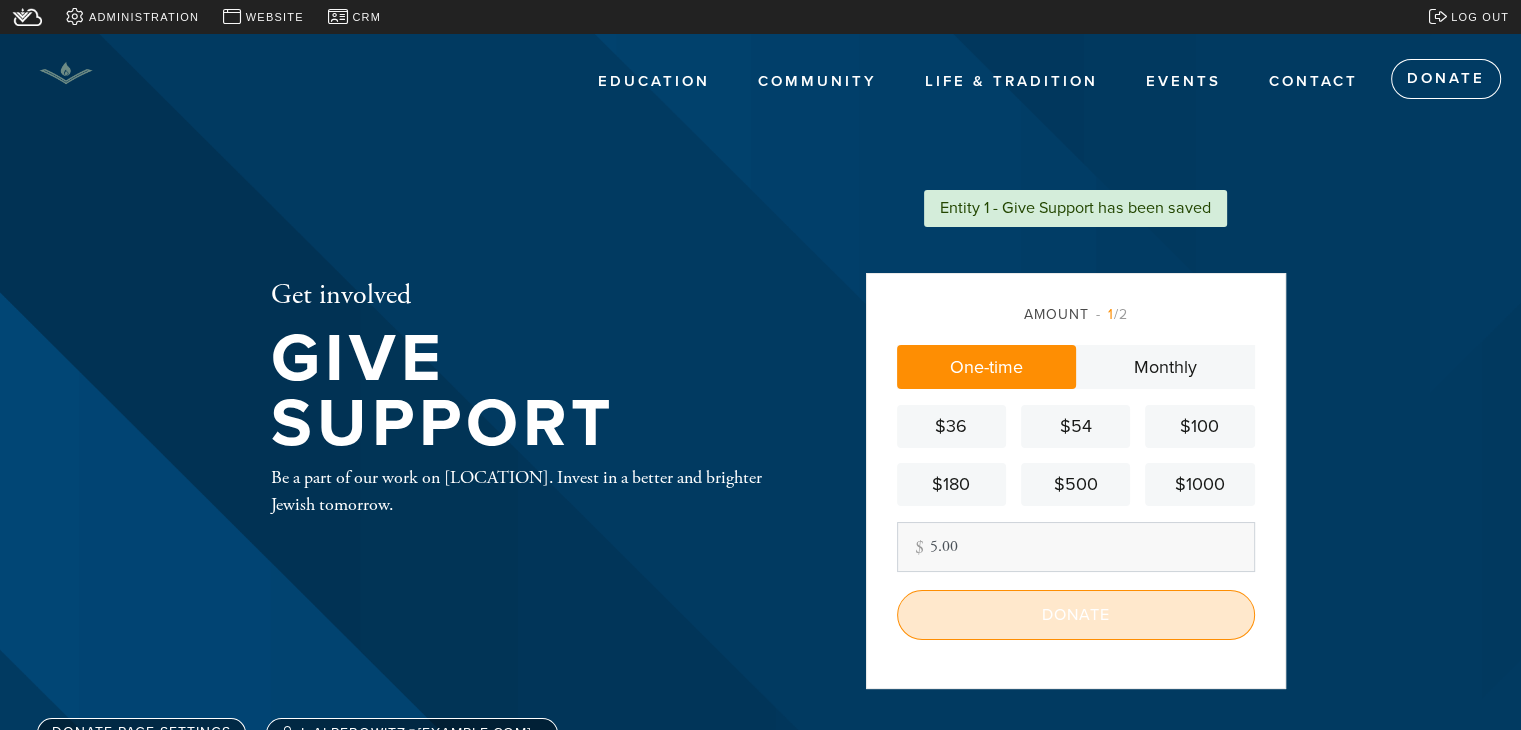 click on "Donate" at bounding box center [1076, 615] 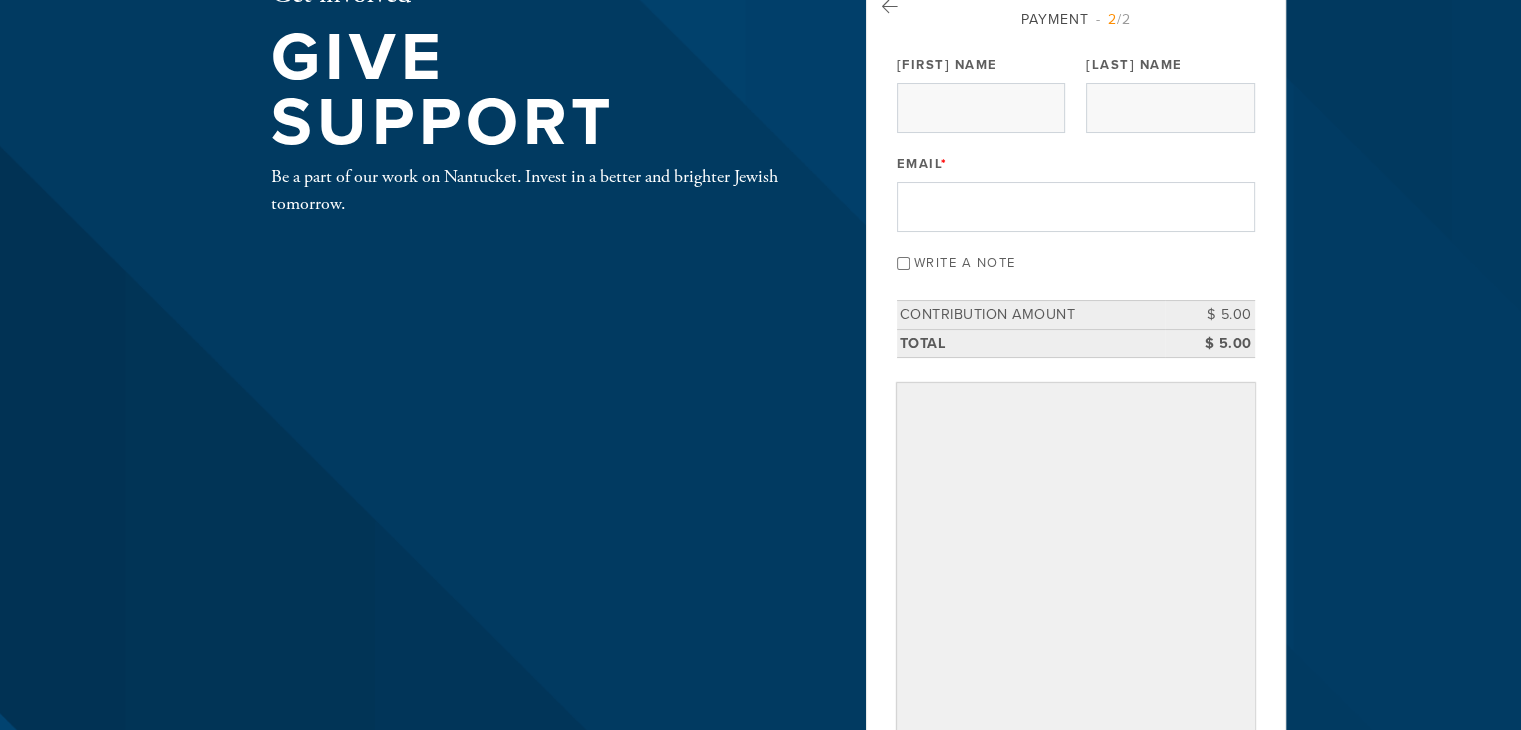 scroll, scrollTop: 176, scrollLeft: 0, axis: vertical 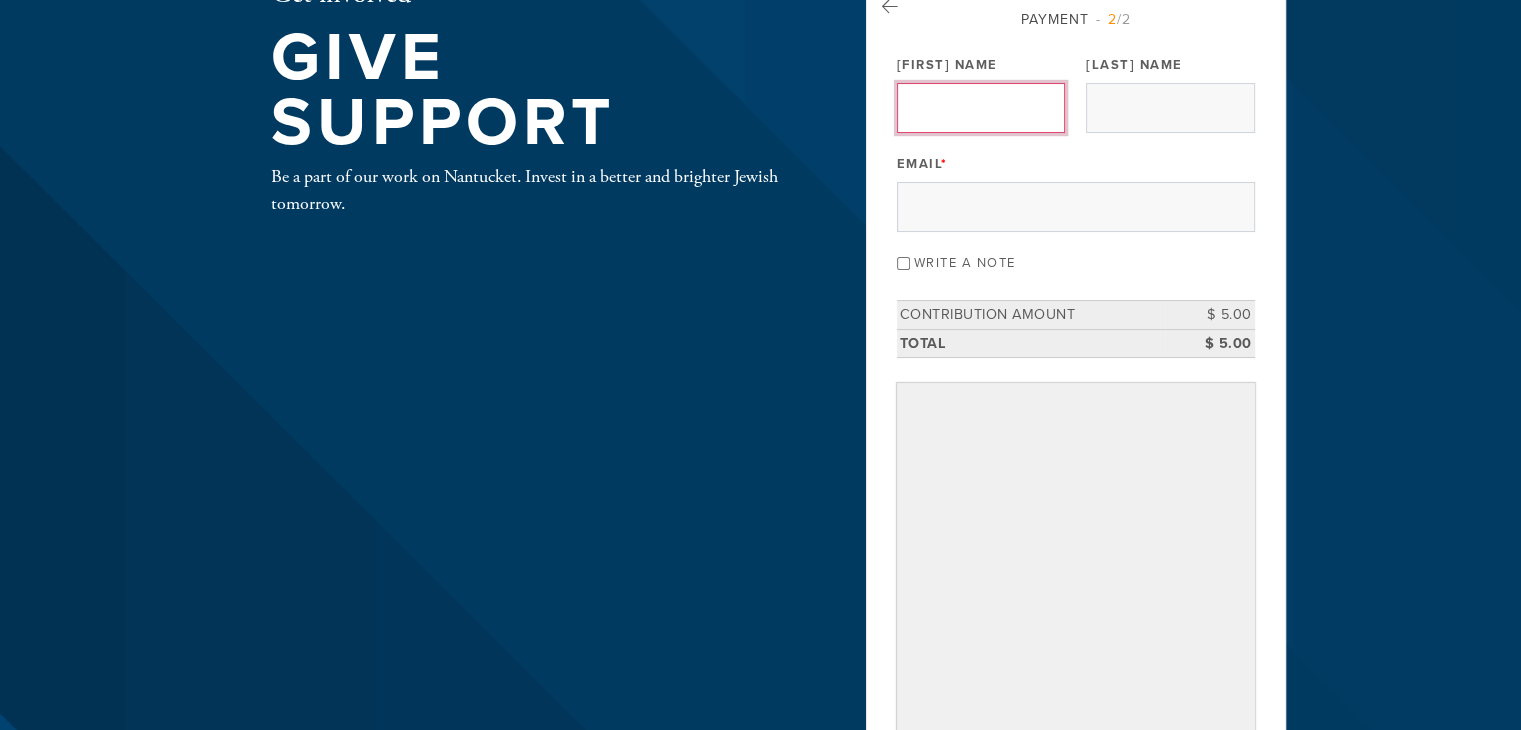 click on "First Name" at bounding box center (981, 108) 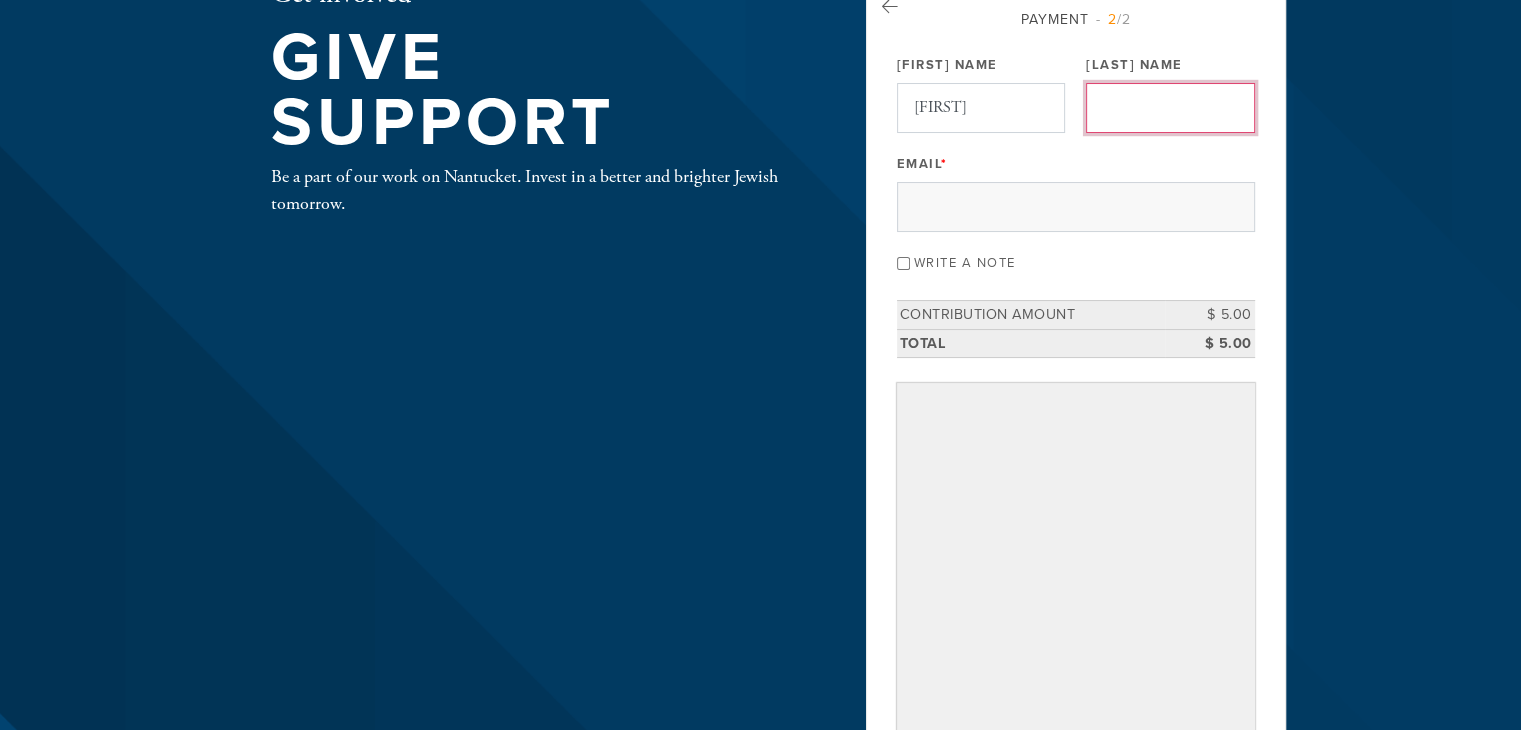 type on "Alperowitz" 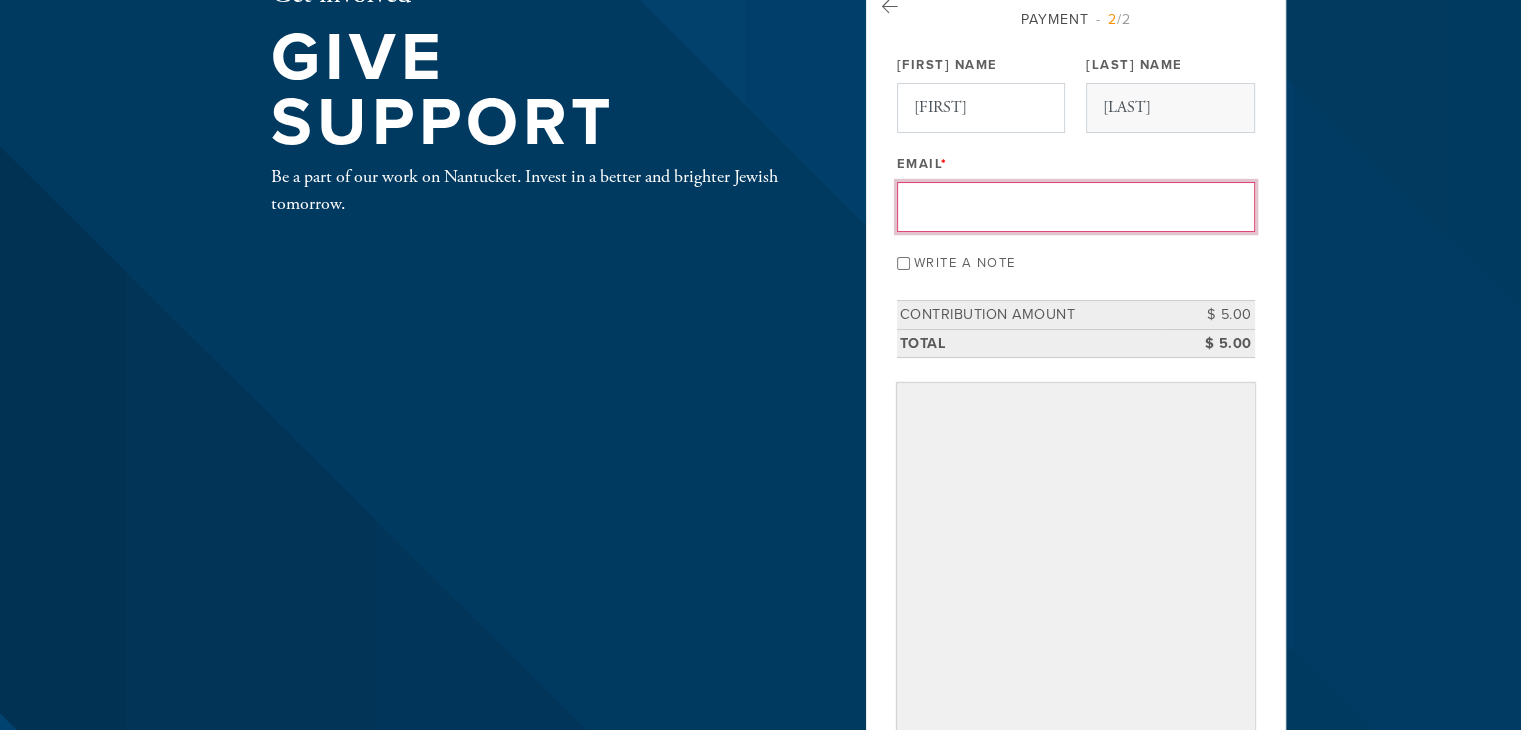 type on "l.alperowitz@gmail.com" 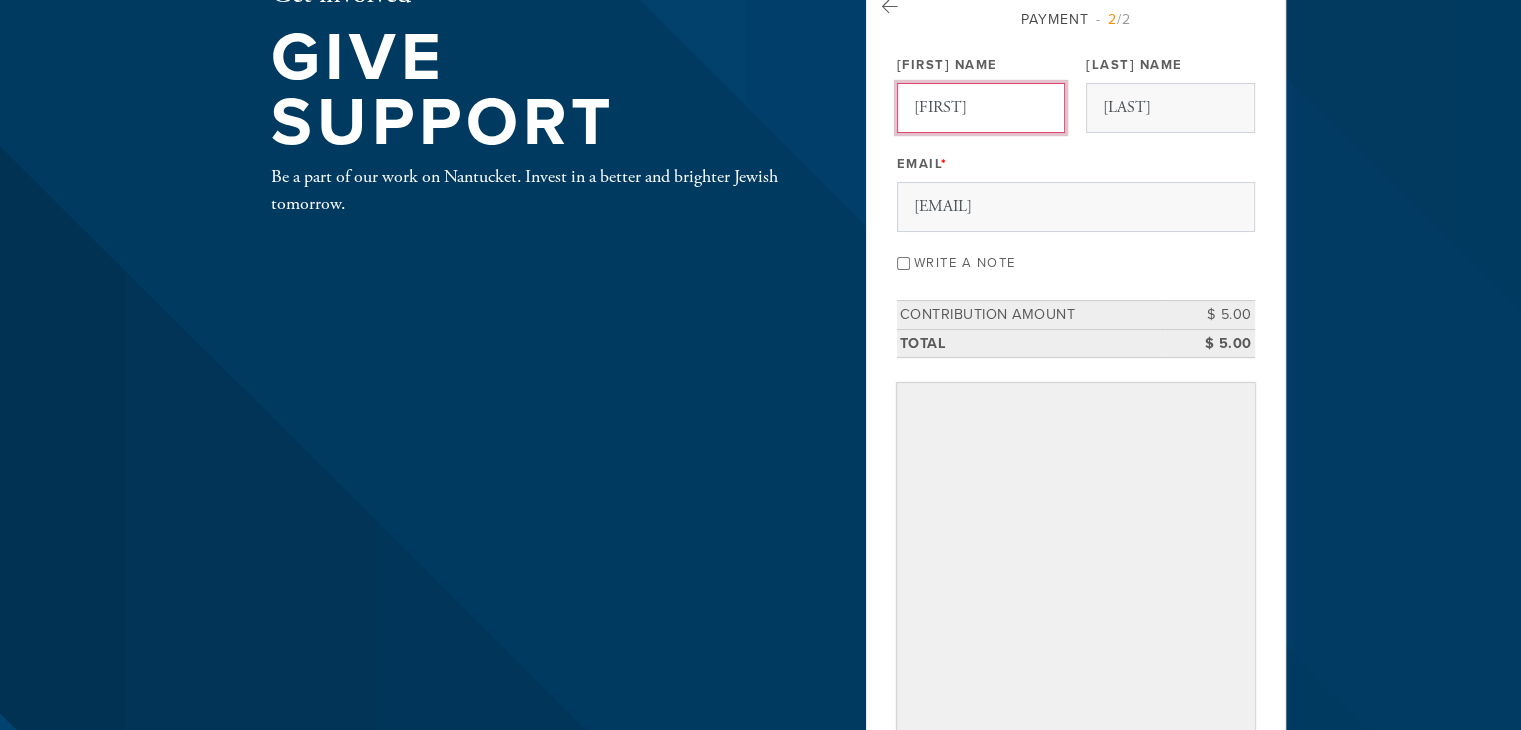type on "Levi" 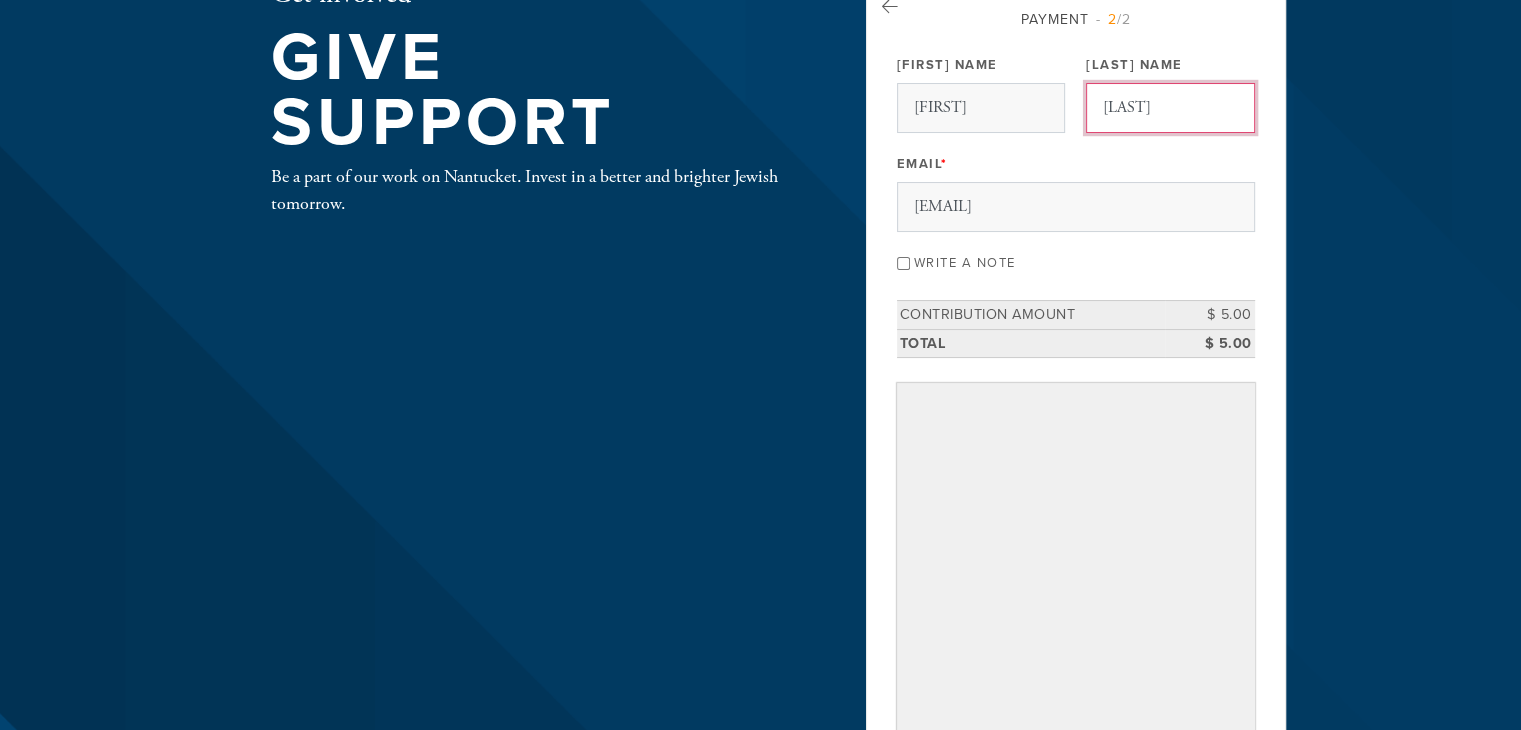 type on "Alperowitz" 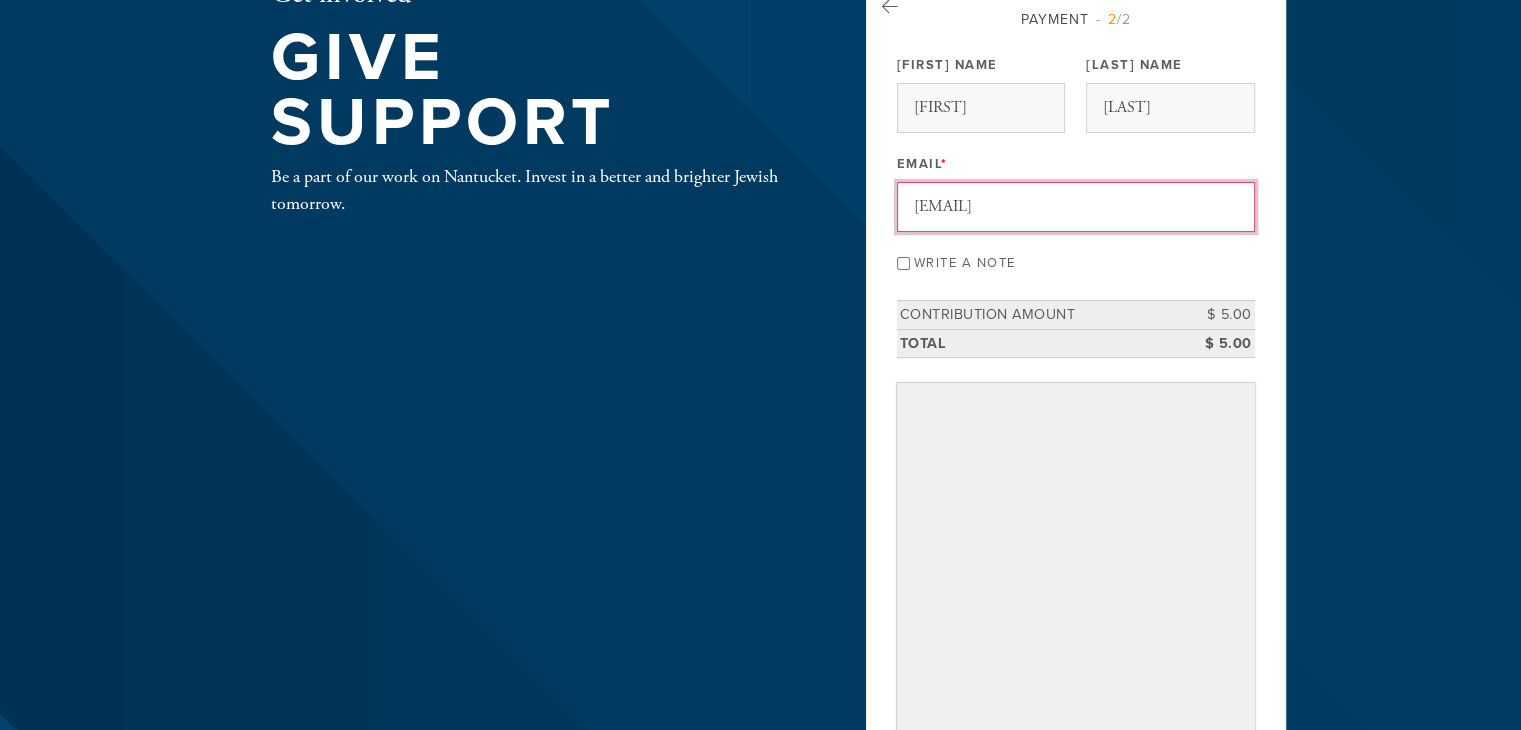 type on "l.alperowitz@gmail.com" 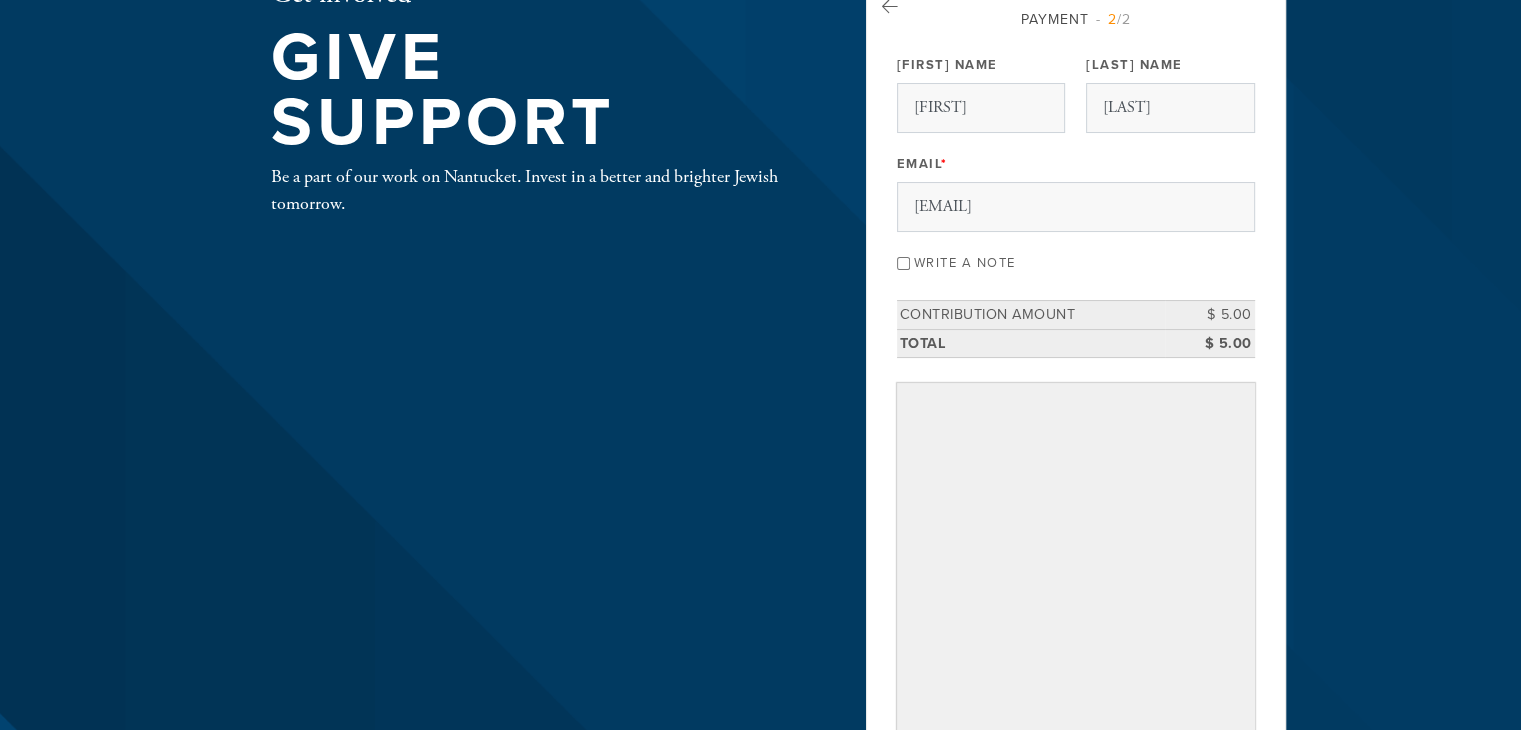 click on "Payment 2 /2
Payment Processor
Pay Later
Stripe
First Name
Levi
Last Name
Alperowitz
Email  *
l.alperowitz@gmail.com
Write a note
Message or dedication
Number of Installments
1
Donate Page
Contribution Amount $ 5.00
Total $ 5.00
Process a new card Use Card on File
Use a new card for this payment. This card will not be saved unless it is for recurring charges.
< Previous Page Submit" at bounding box center [1076, 413] 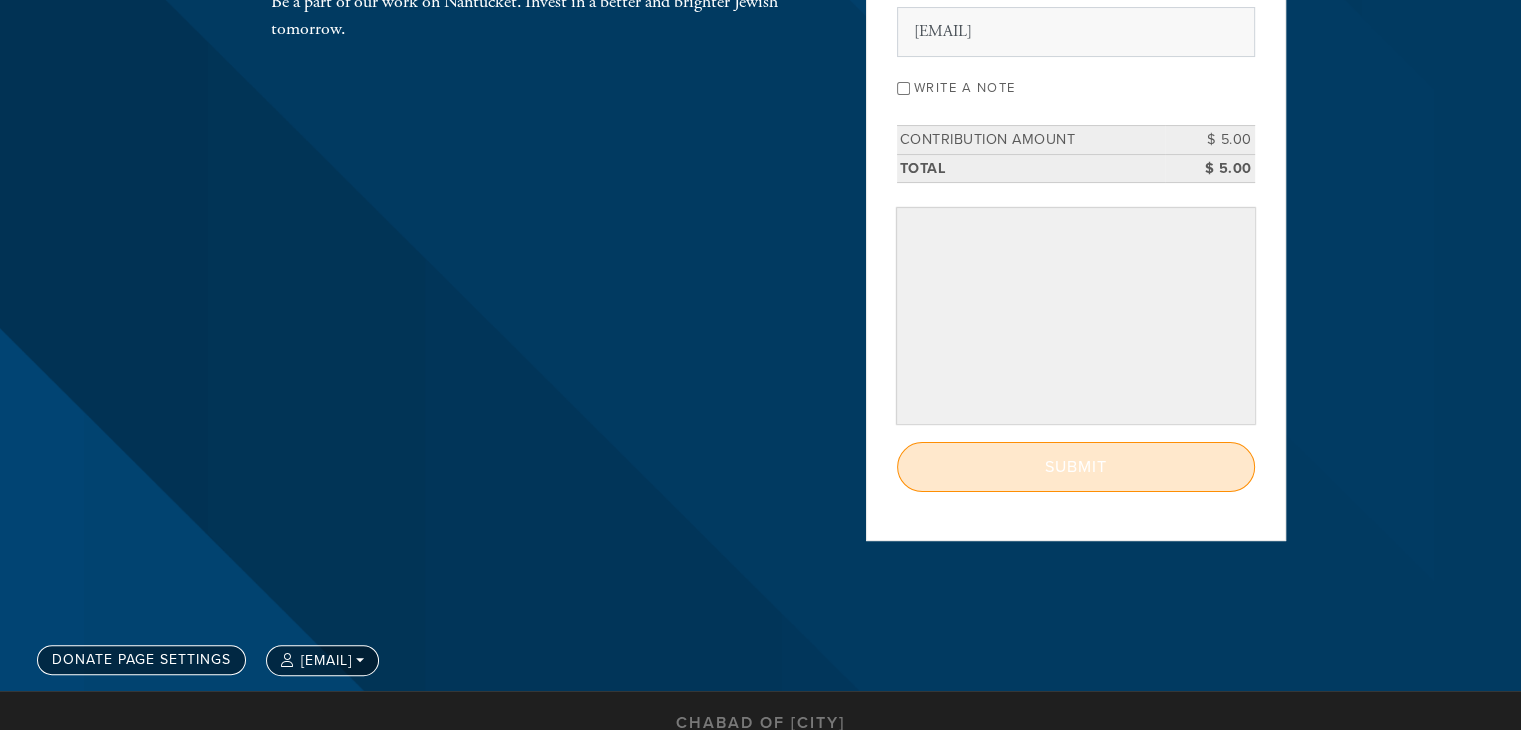 click on "Submit" at bounding box center [1076, 467] 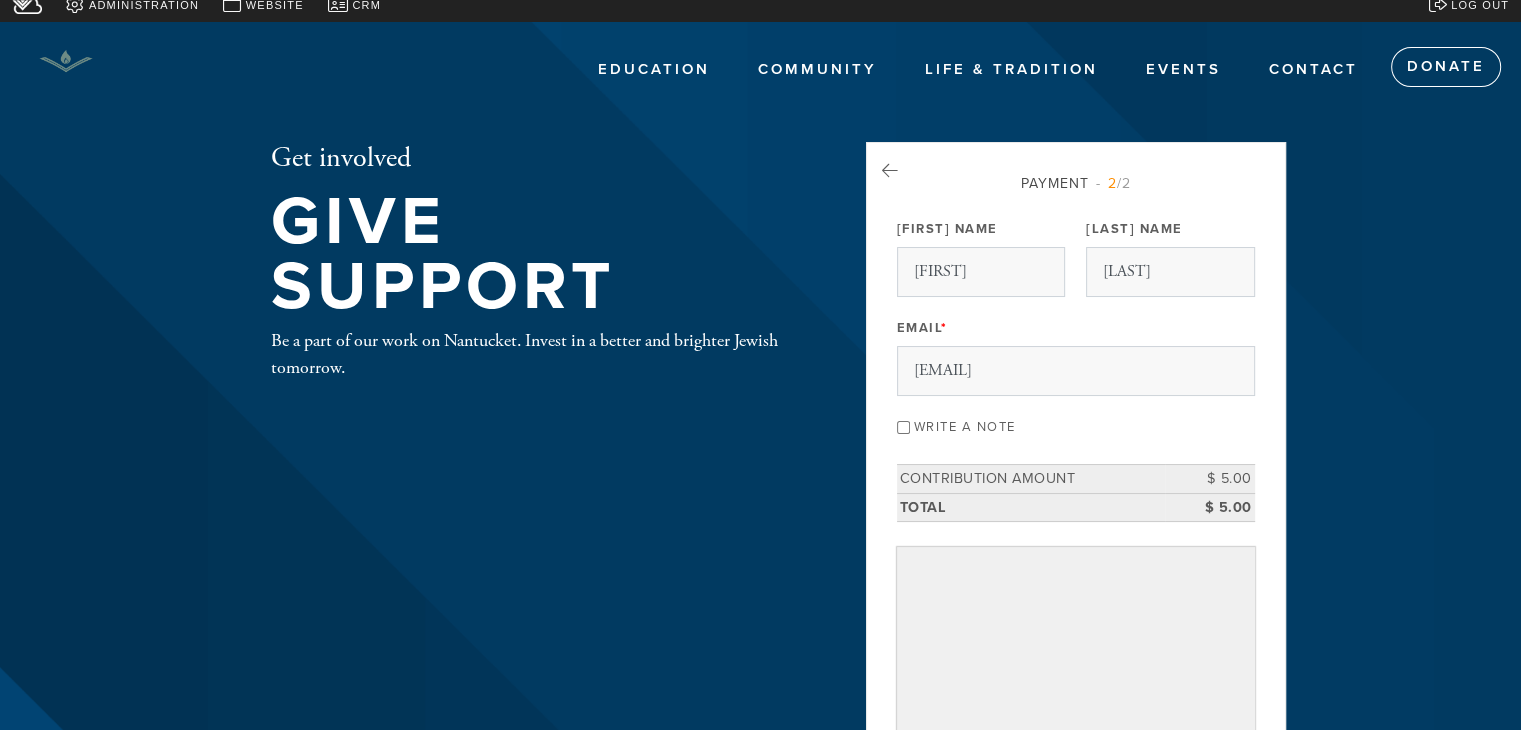 scroll, scrollTop: 11, scrollLeft: 0, axis: vertical 